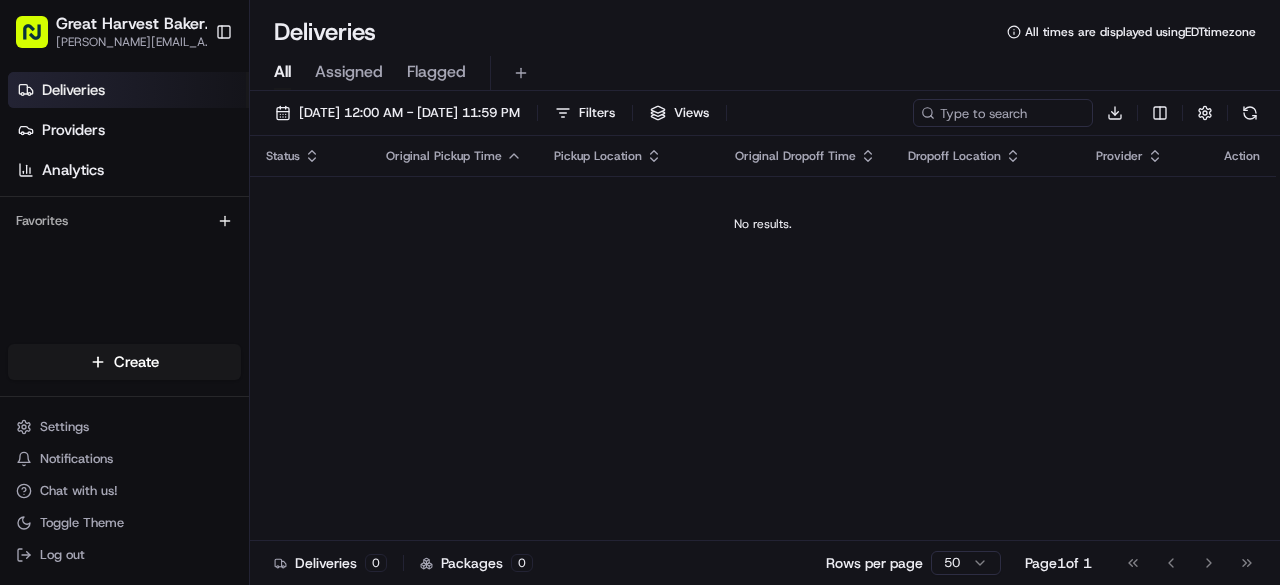 scroll, scrollTop: 0, scrollLeft: 0, axis: both 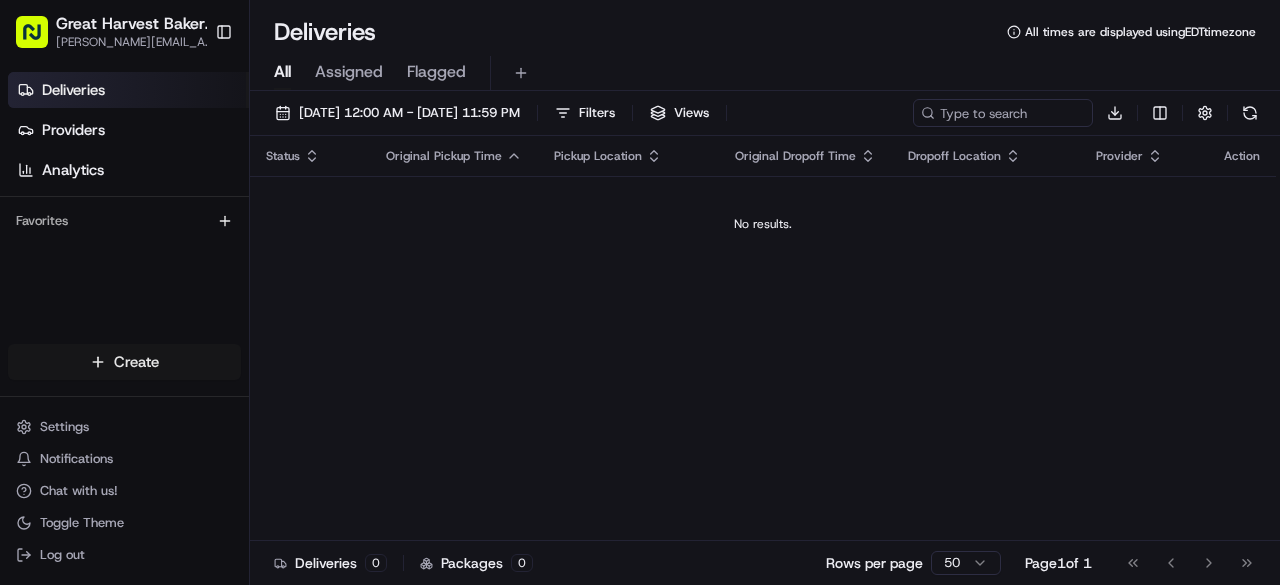 click on "Great Harvest Bakery - Columbia [EMAIL_ADDRESS][DOMAIN_NAME] Toggle Sidebar Deliveries Providers Analytics Favorites Main Menu Members & Organization Organization Users Roles Preferences Customization Tracking Orchestration Automations Dispatch Strategy Locations Pickup Locations Dropoff Locations Billing Billing Refund Requests Integrations Notification Triggers Webhooks API Keys Request Logs Create Settings Notifications Chat with us! Toggle Theme Log out Deliveries All times are displayed using  EDT  timezone All Assigned Flagged [DATE] 12:00 AM - [DATE] 11:59 PM Filters Views Download Status Original Pickup Time Pickup Location Original Dropoff Time Dropoff Location Provider Action No results. Deliveries 0 Packages 0 Rows per page 50 Page  1  of   1 Go to first page Go to previous page Go to next page Go to last page
Create Create" at bounding box center (640, 292) 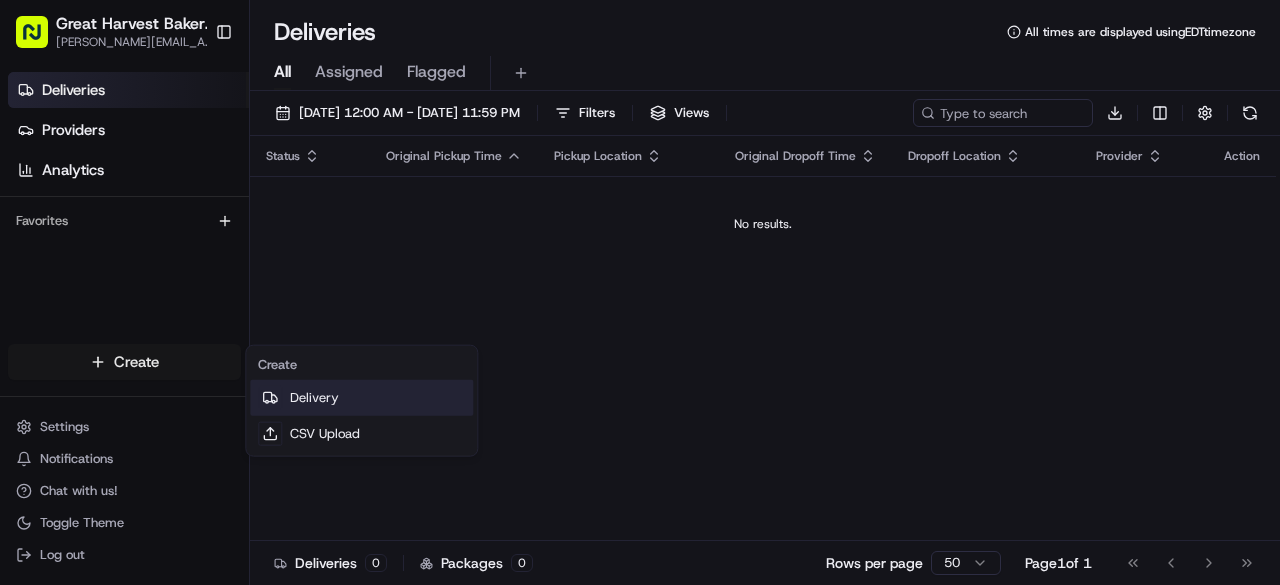 click on "Delivery" at bounding box center [361, 398] 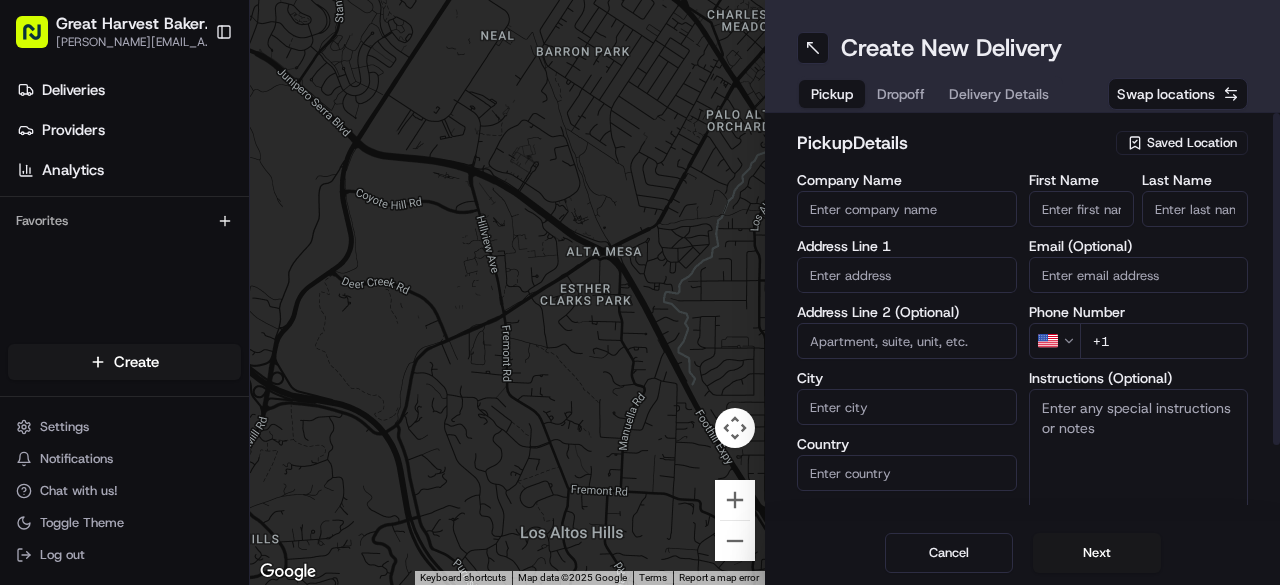 click on "Saved Location" at bounding box center [1192, 143] 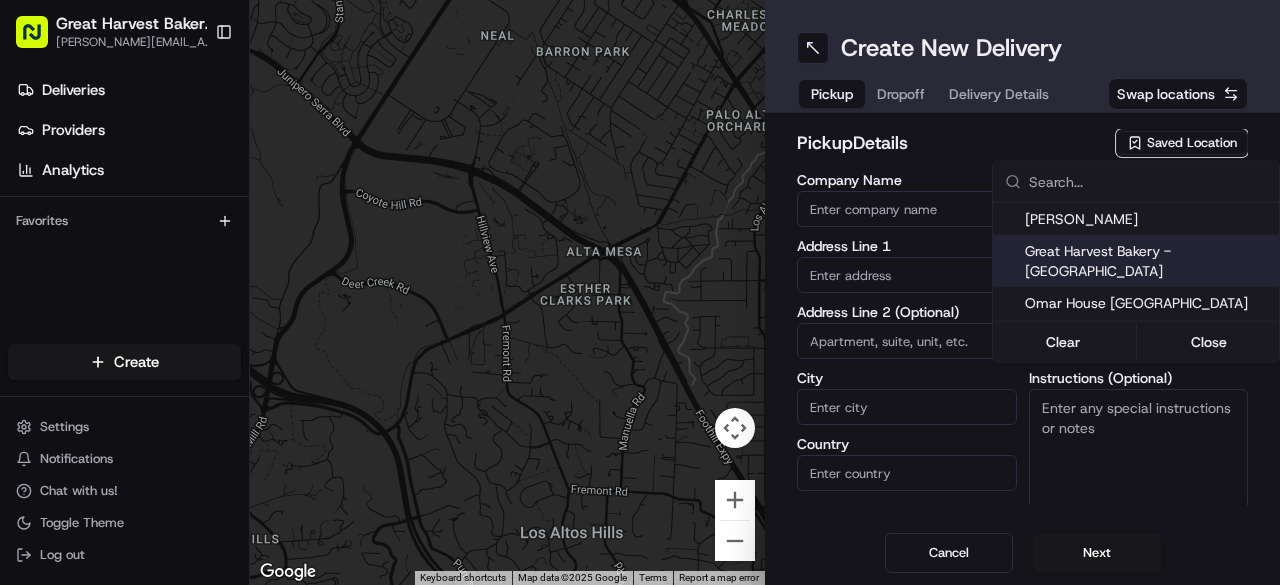 click on "Great Harvest Bakery - [GEOGRAPHIC_DATA]" at bounding box center [1148, 261] 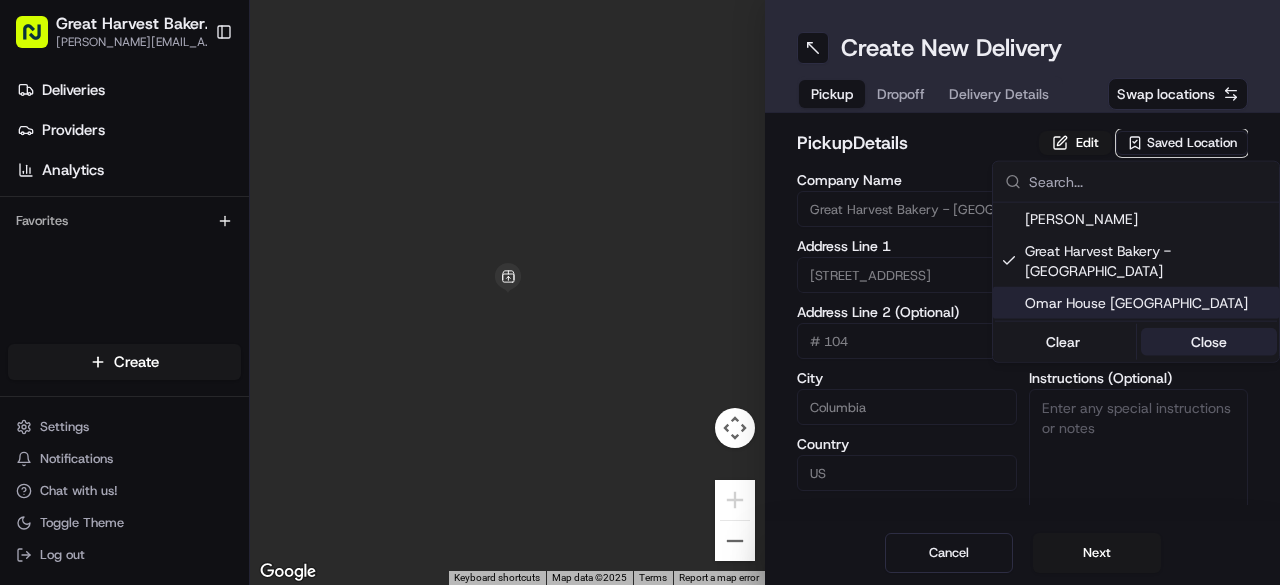 click on "Close" at bounding box center [1209, 342] 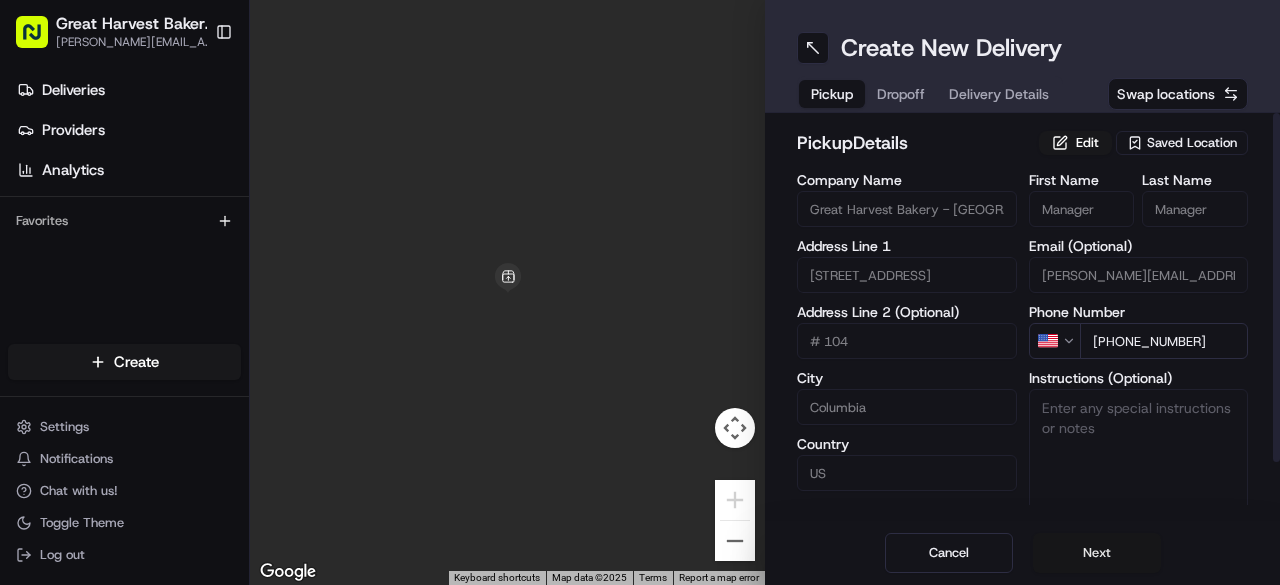 click on "Next" at bounding box center [1097, 553] 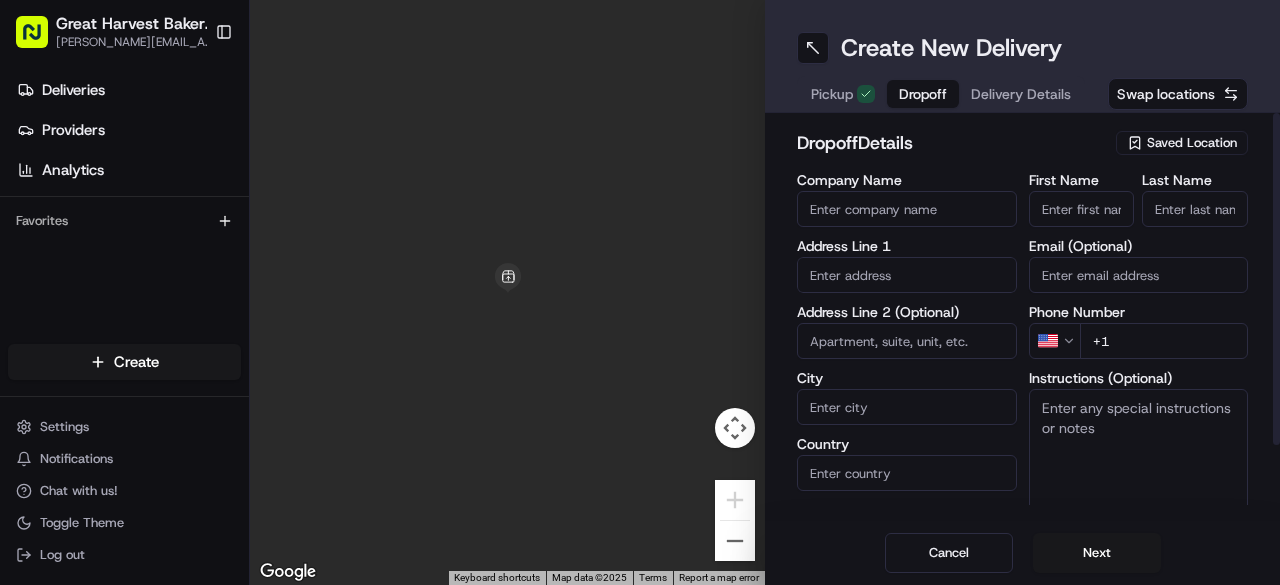 click on "Company Name" at bounding box center (907, 209) 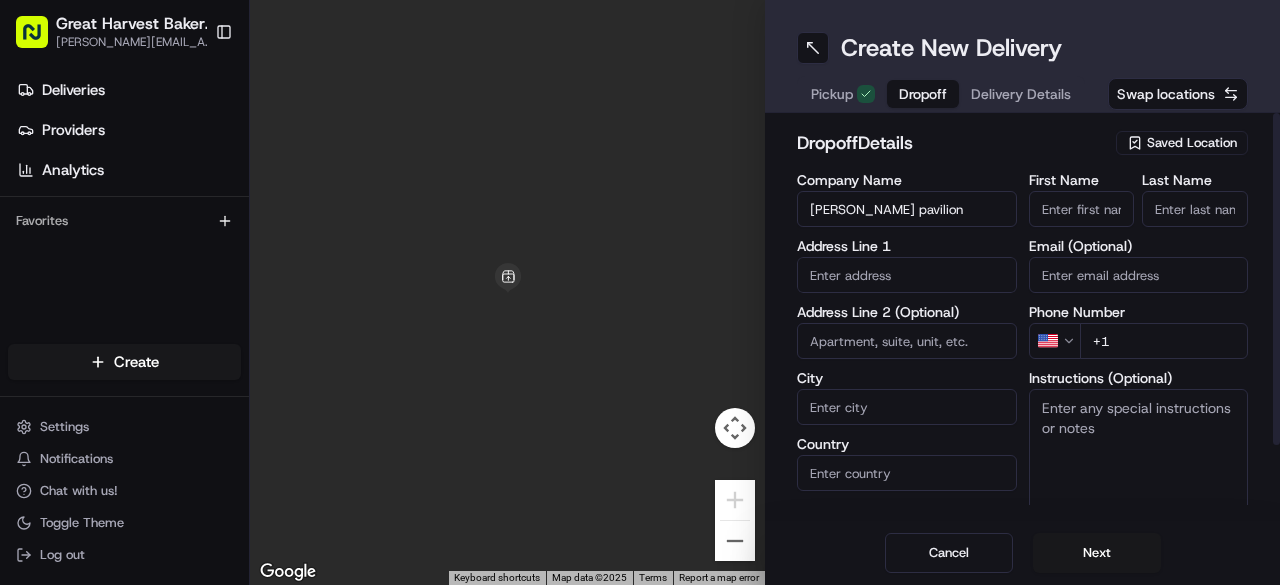 click on "berman pavilion" at bounding box center (907, 209) 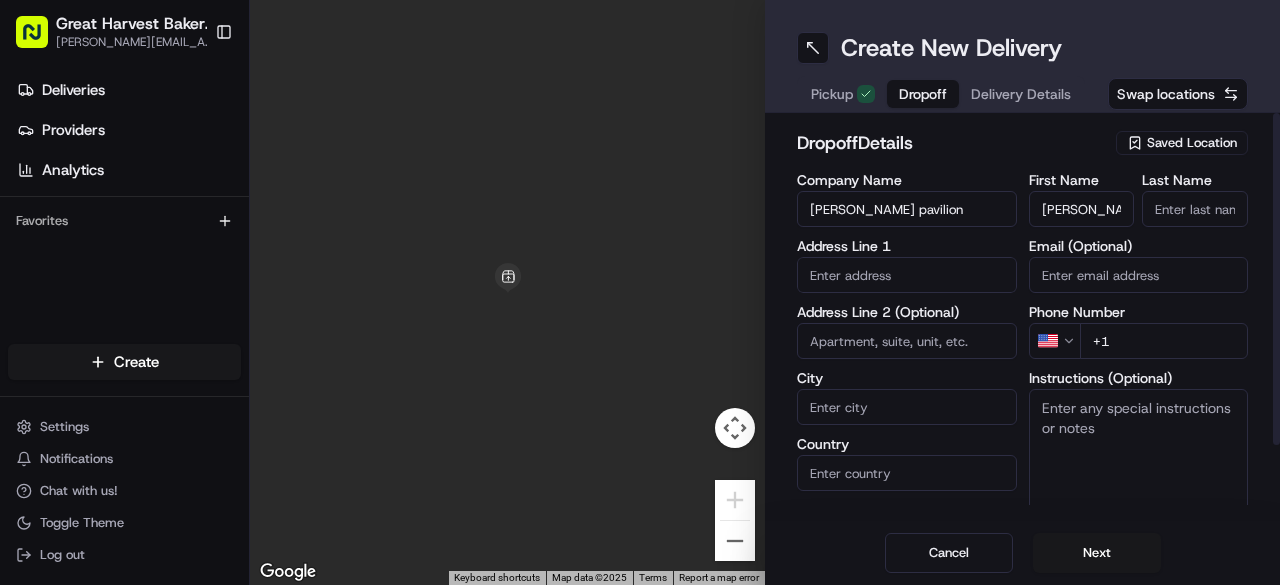 type on "[PERSON_NAME]" 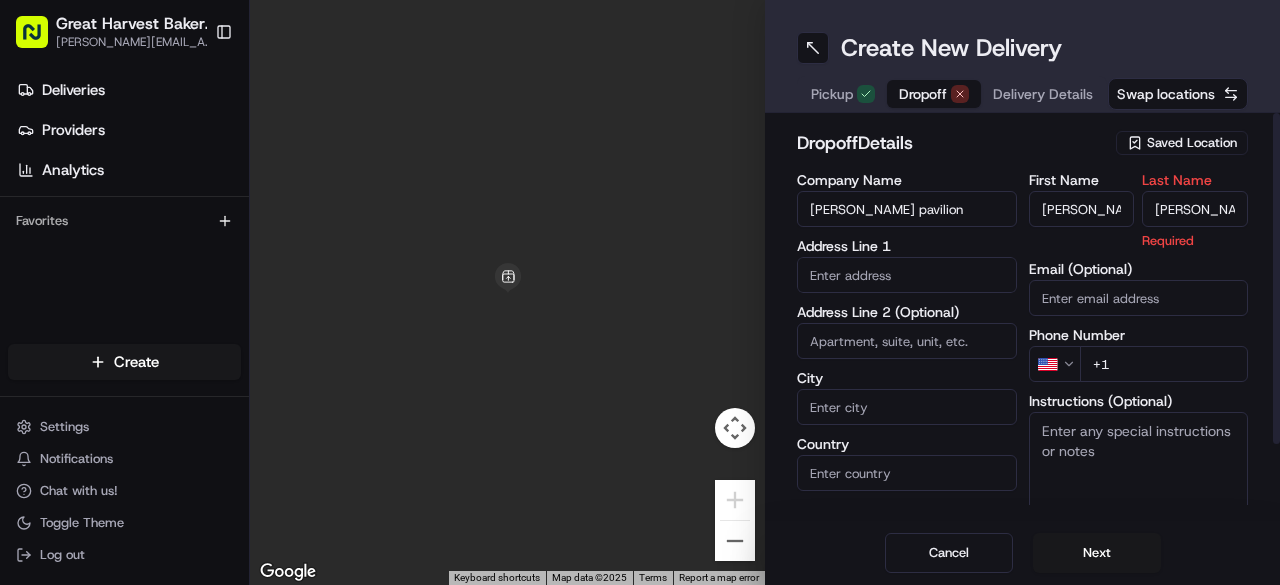 type on "[PERSON_NAME]" 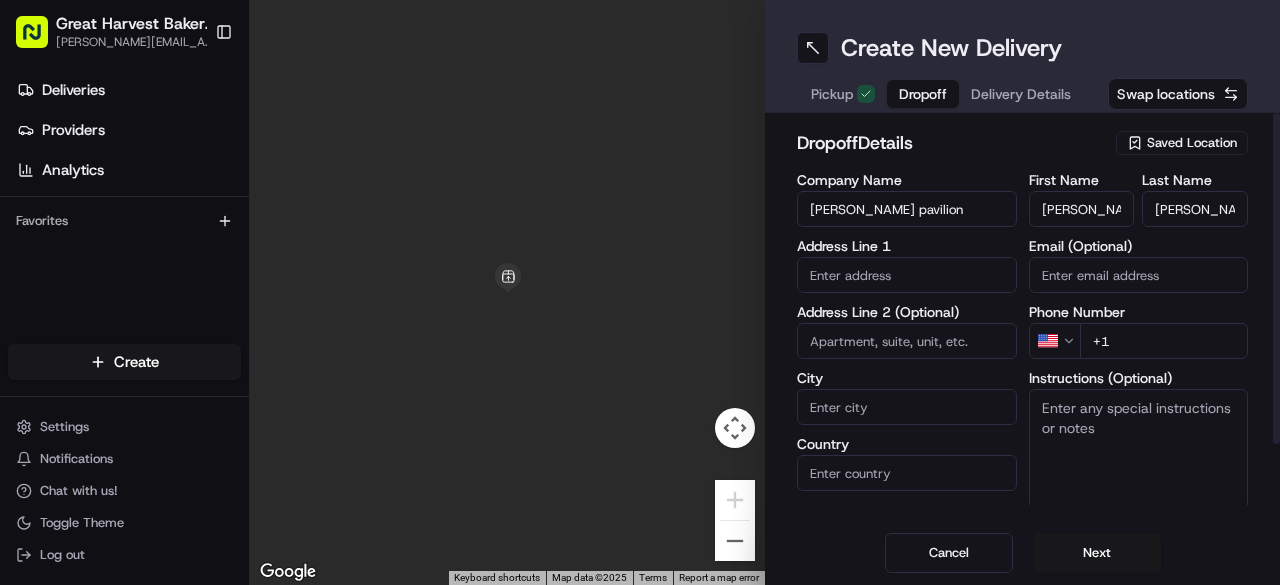 click on "dropoff  Details" at bounding box center [950, 143] 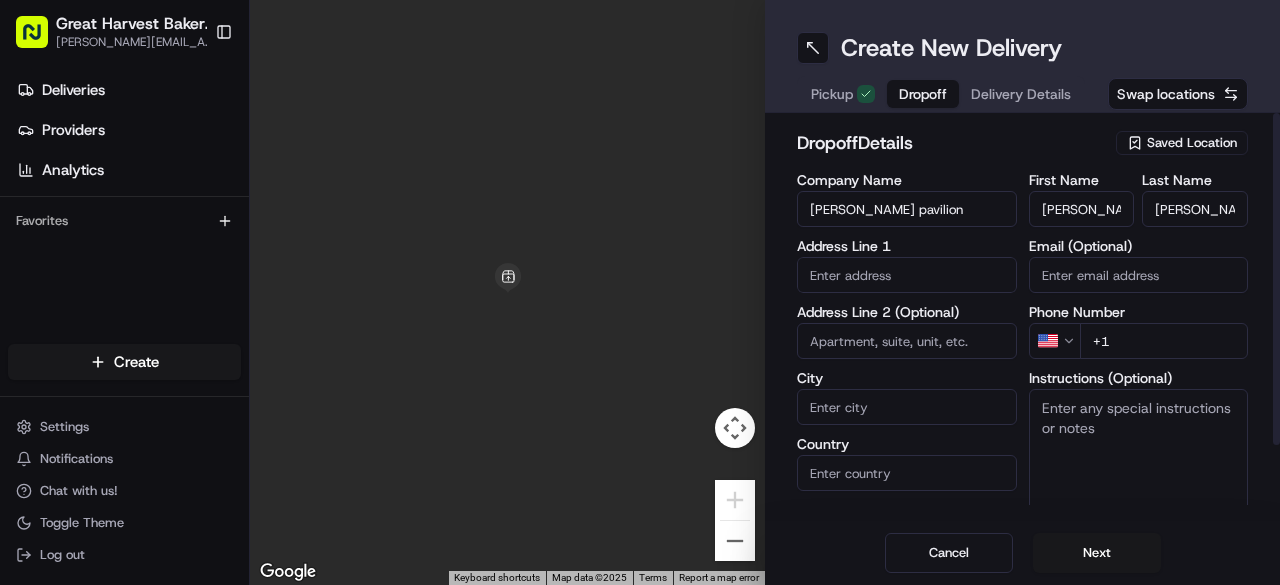 click at bounding box center (907, 275) 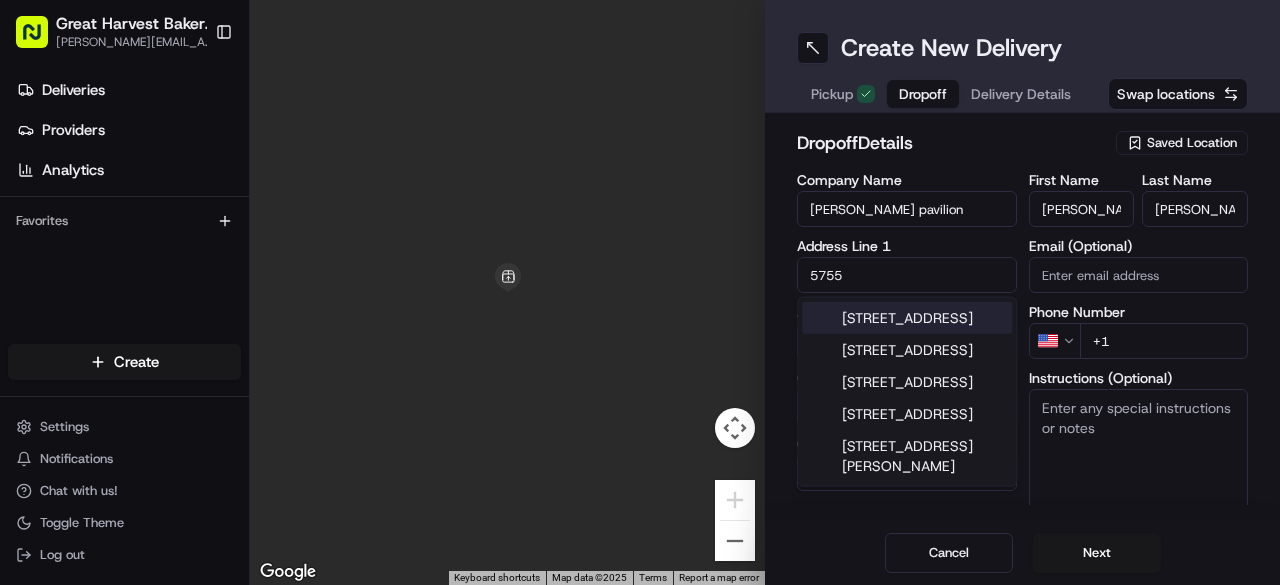 click on "5755 Cedar Lane, Columbia, MD" at bounding box center [907, 318] 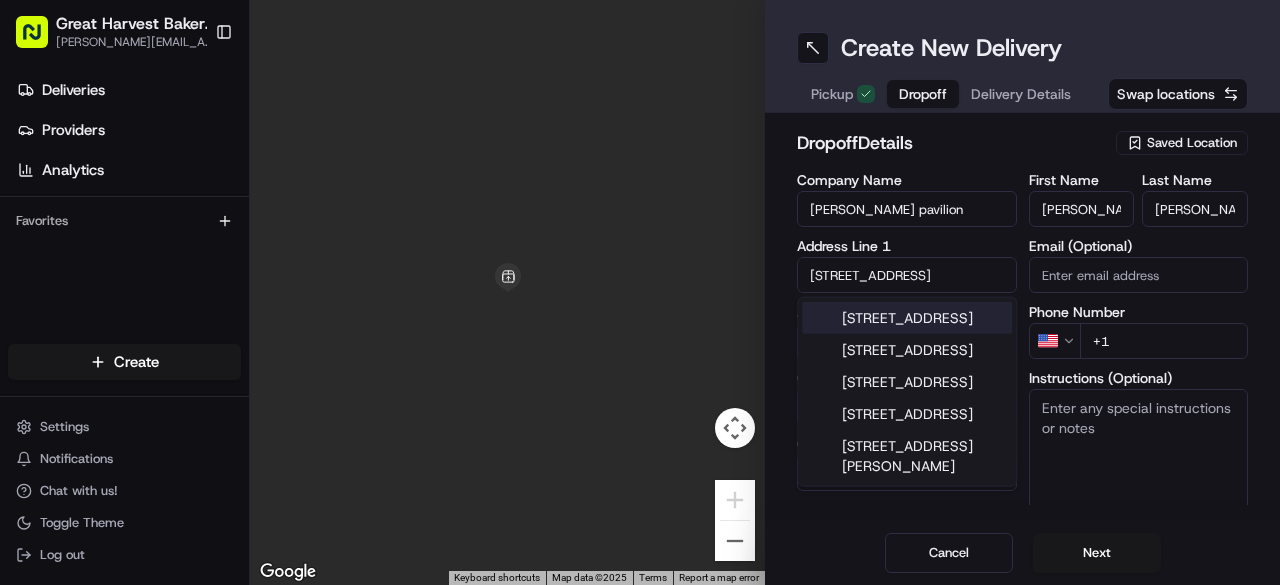 type on "[STREET_ADDRESS]" 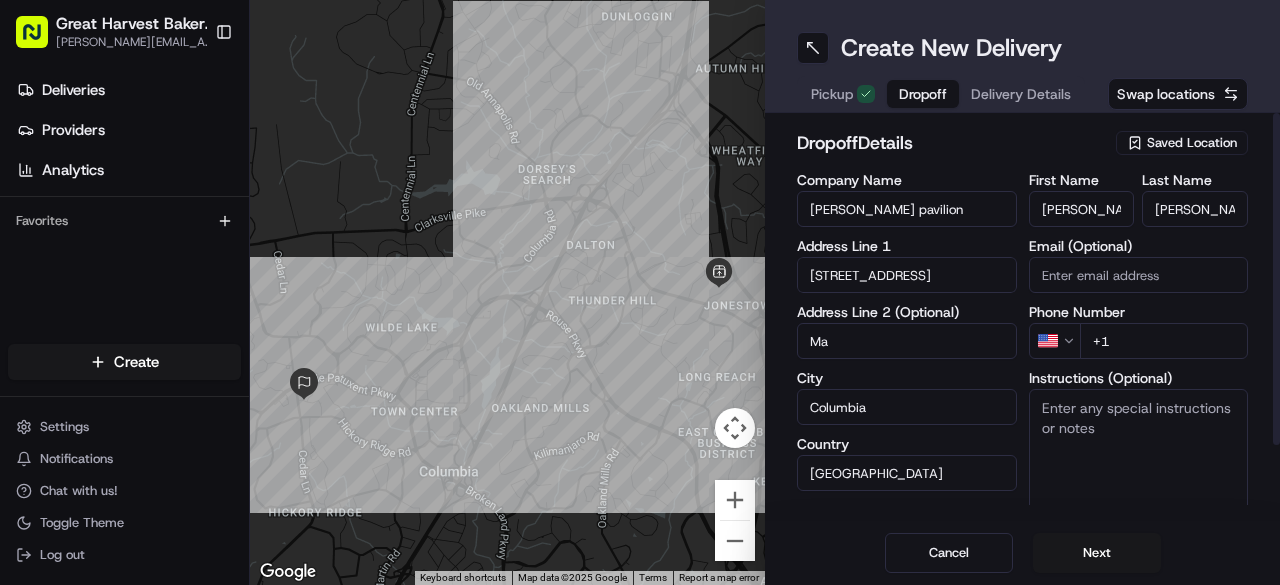 type on "M" 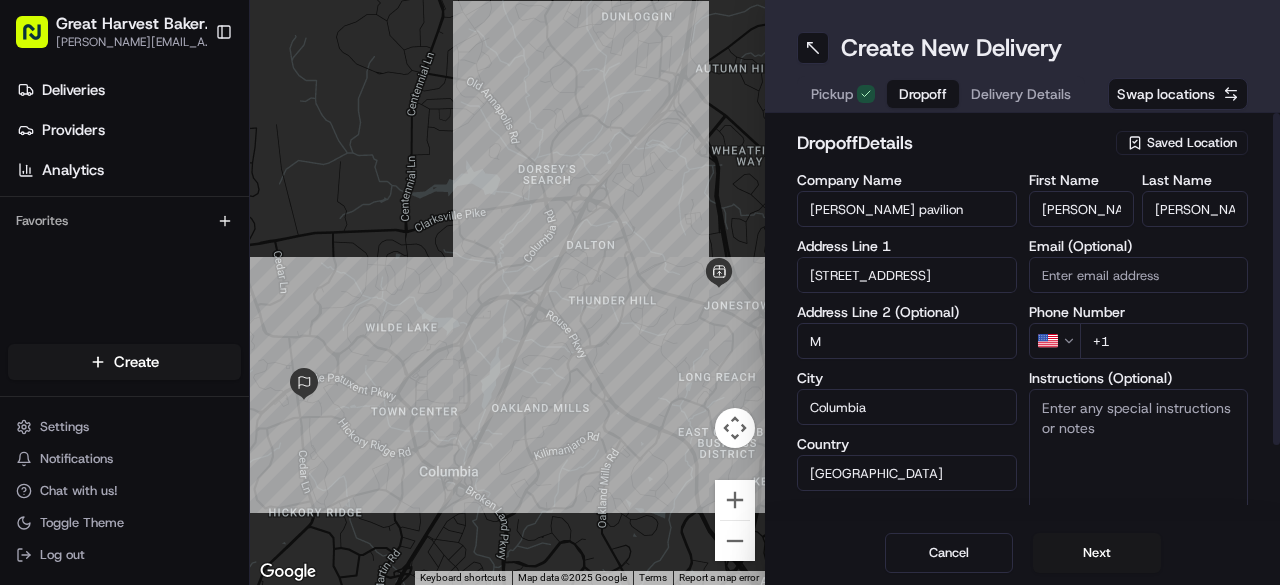 type 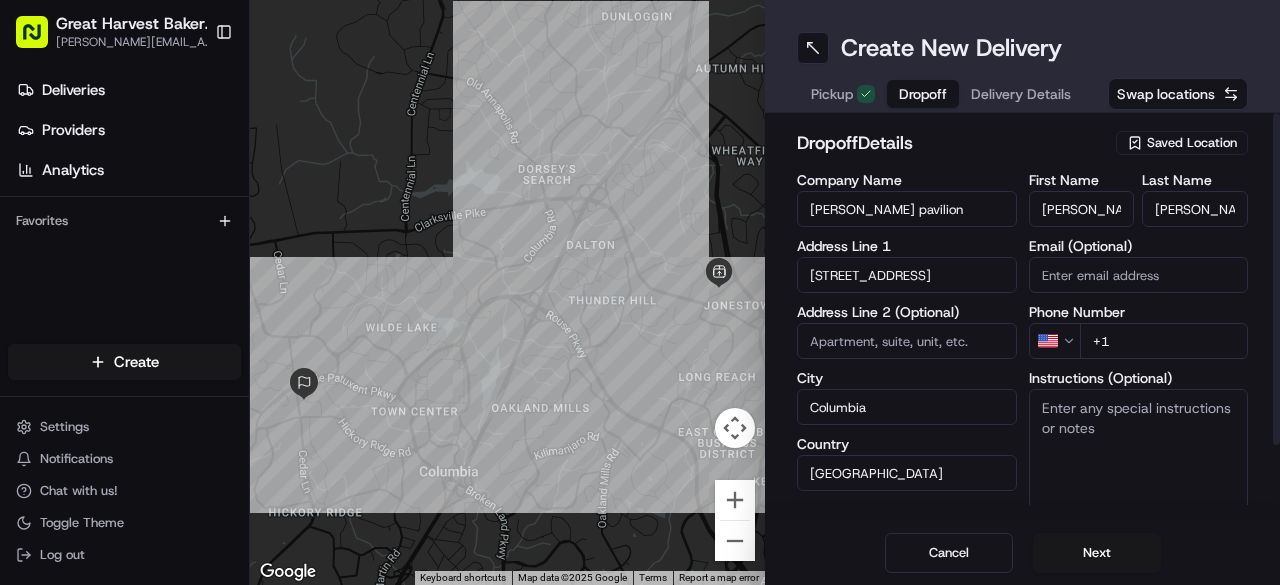 click on "+1" at bounding box center [1164, 341] 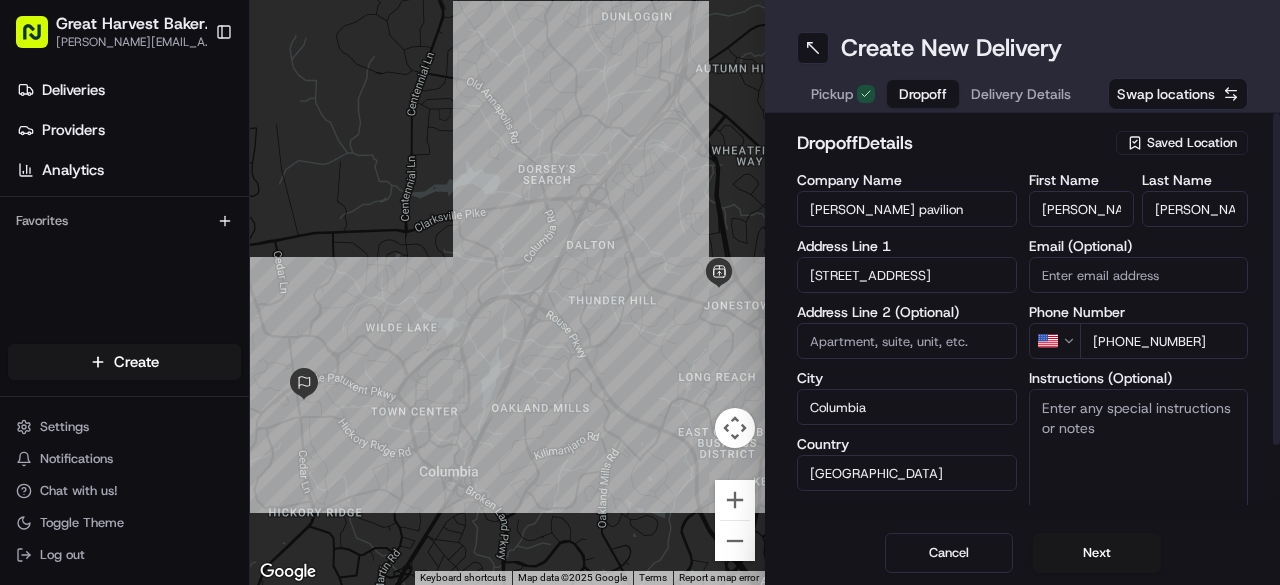 type on "[PHONE_NUMBER]" 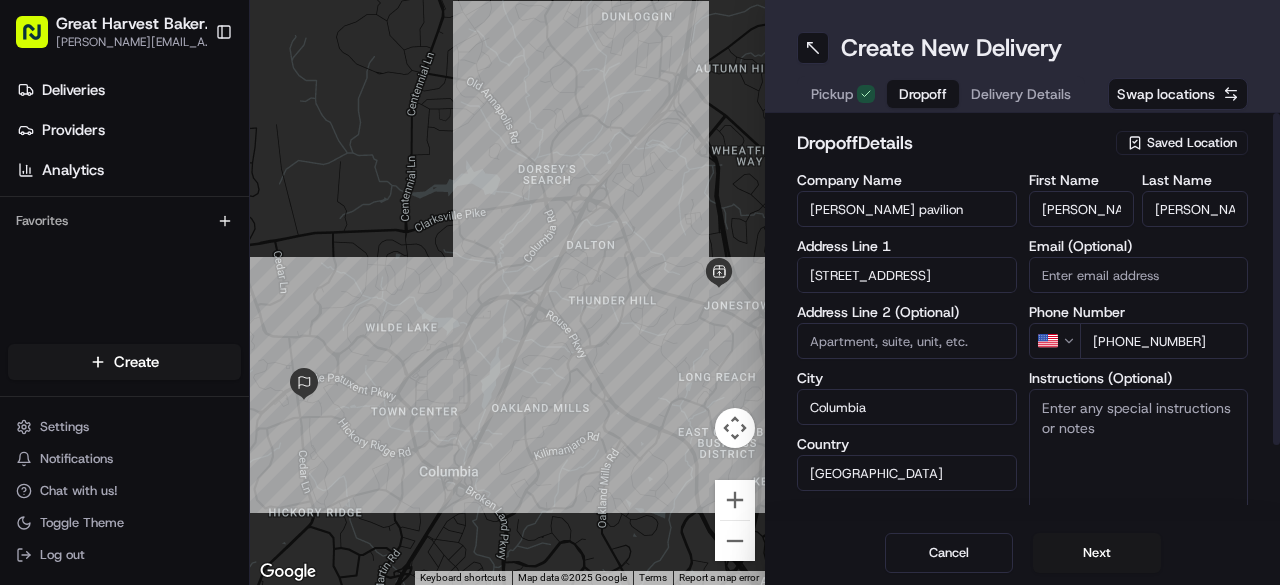 click at bounding box center (907, 341) 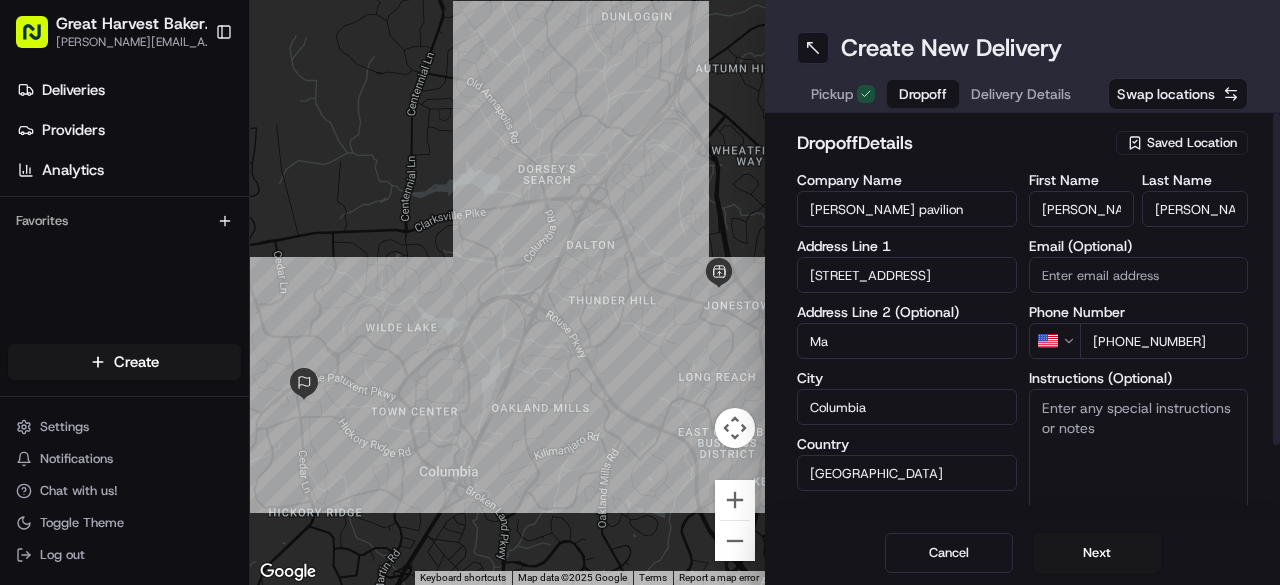 type on "M" 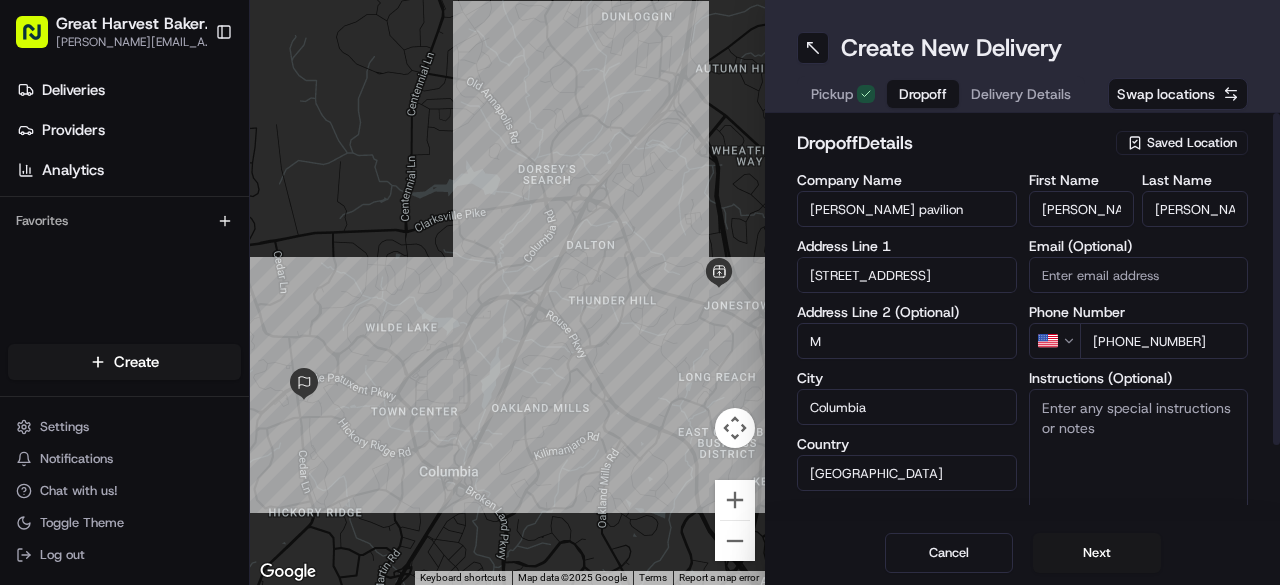 type 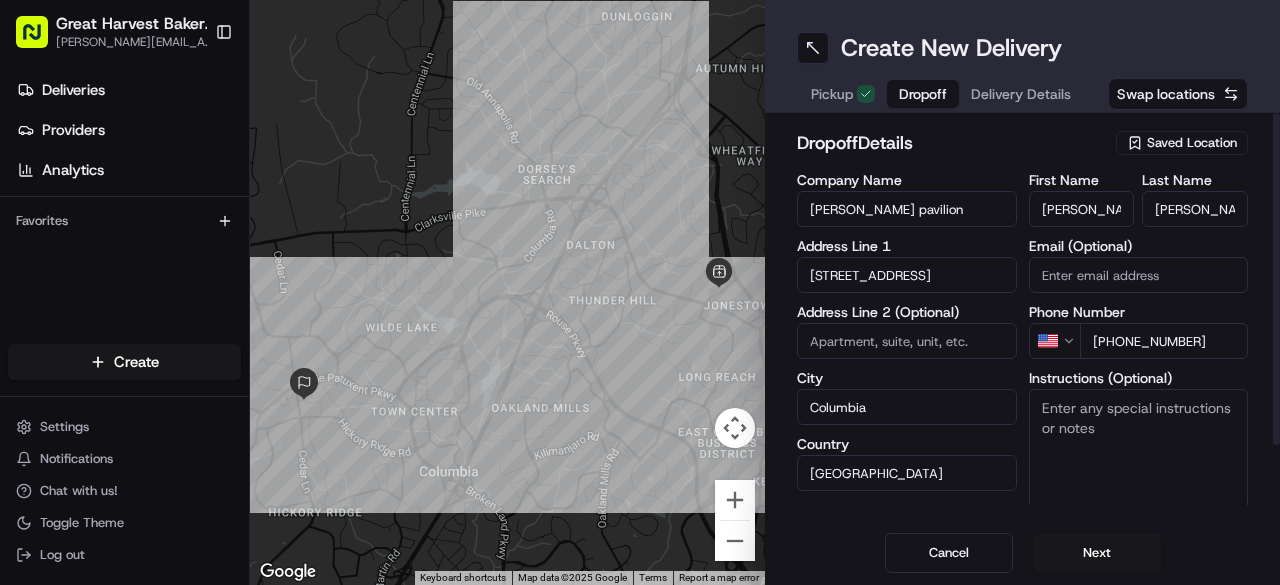click on "Instructions (Optional)" at bounding box center [1139, 464] 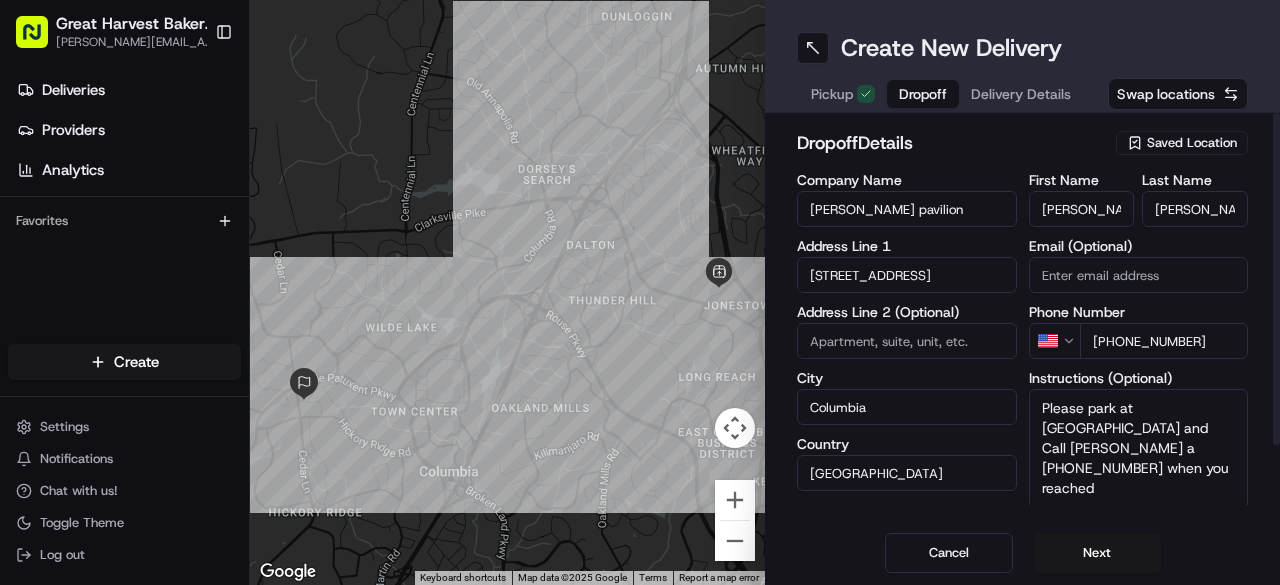 click on "Please park at Main Entrance and Call Julie a 410-241-0500 when you reached" at bounding box center (1139, 464) 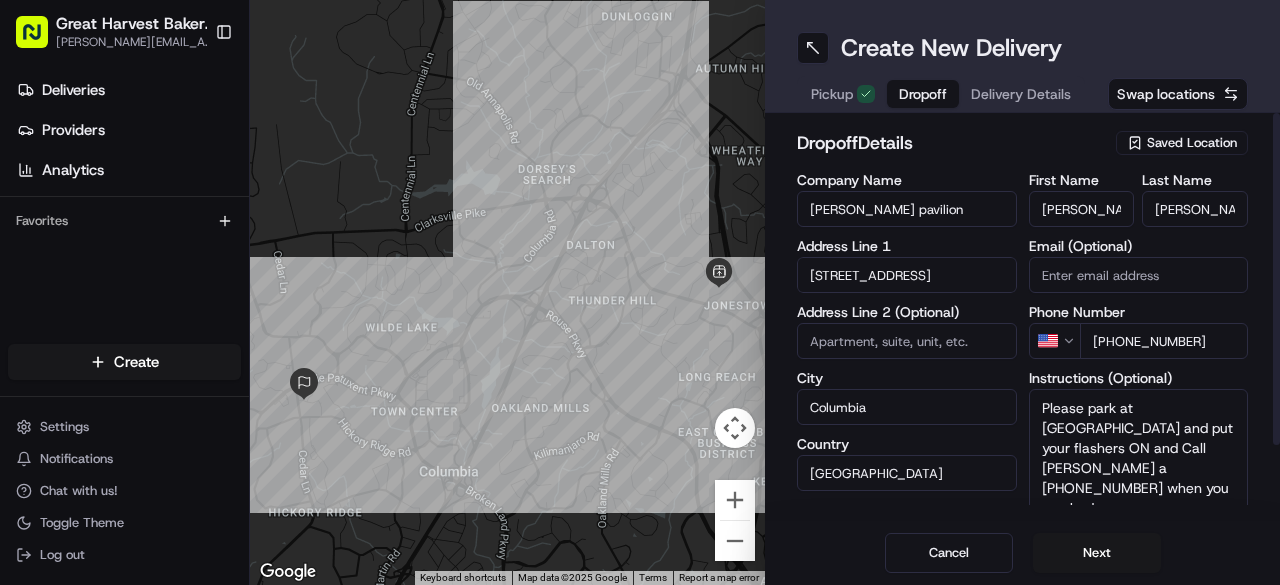 click on "Please park at Main Entrance and put your flashers ON and Call Julie a 410-241-0500 when you reached" at bounding box center (1139, 464) 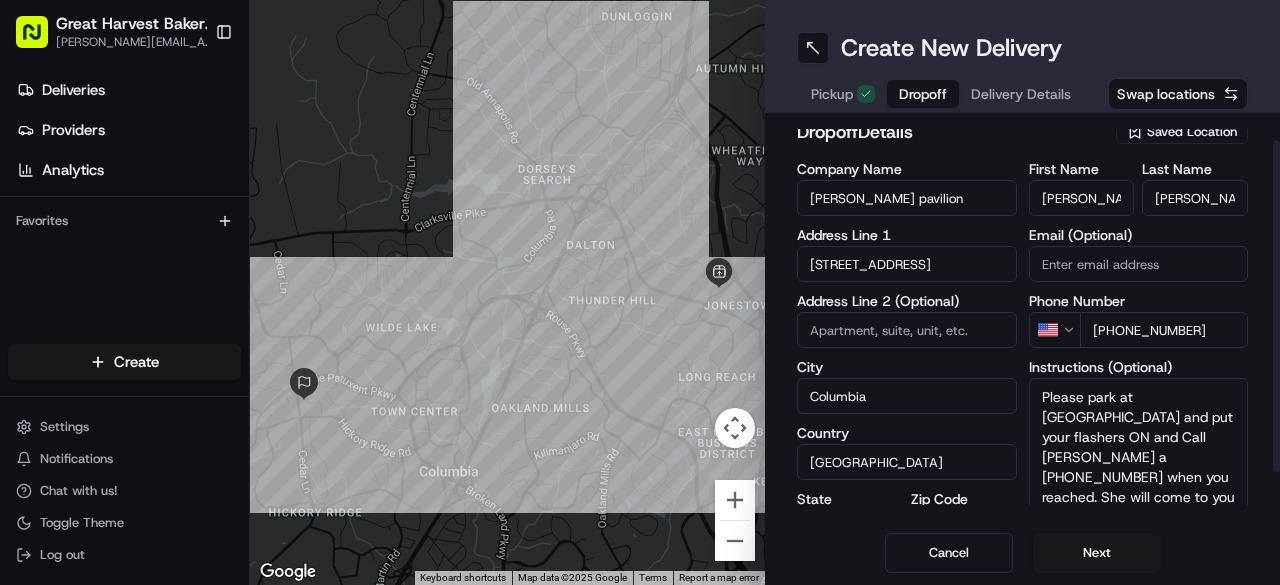 scroll, scrollTop: 31, scrollLeft: 0, axis: vertical 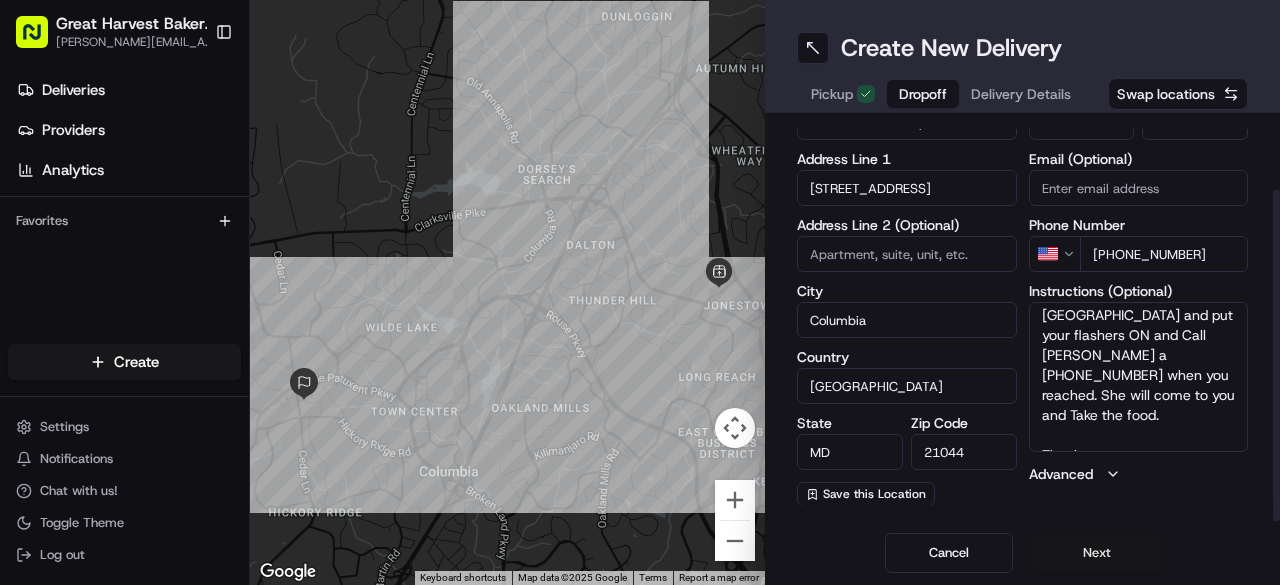 type on "Please park at [GEOGRAPHIC_DATA] and put your flashers ON and Call [PERSON_NAME] a [PHONE_NUMBER] when you reached. She will come to you and Take the food.
Thank you" 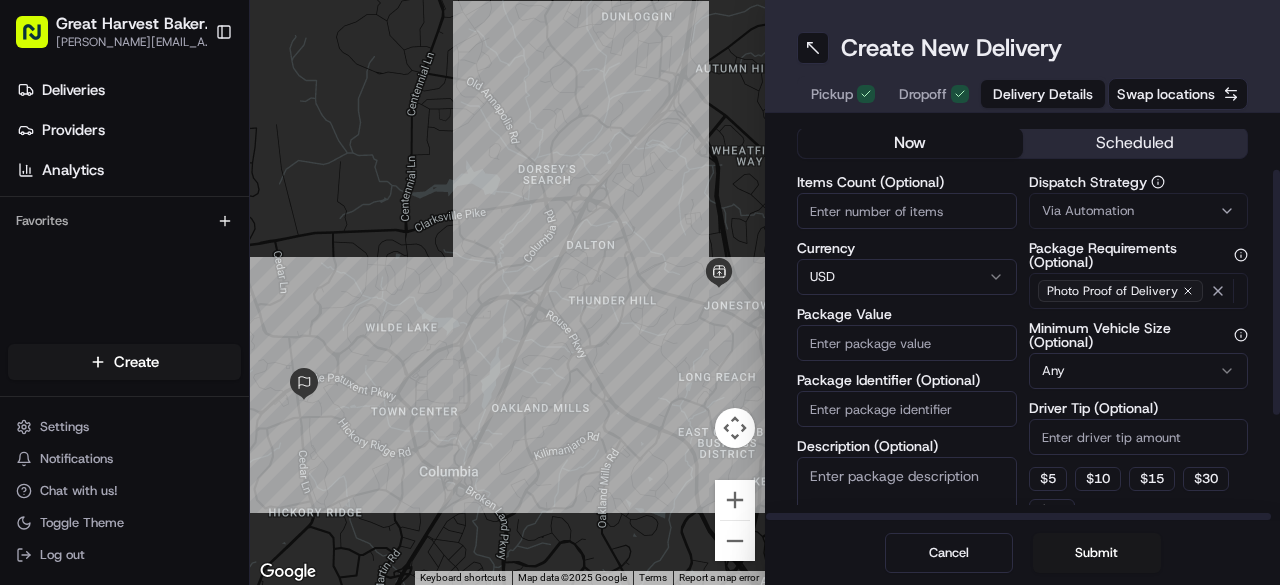scroll, scrollTop: 0, scrollLeft: 0, axis: both 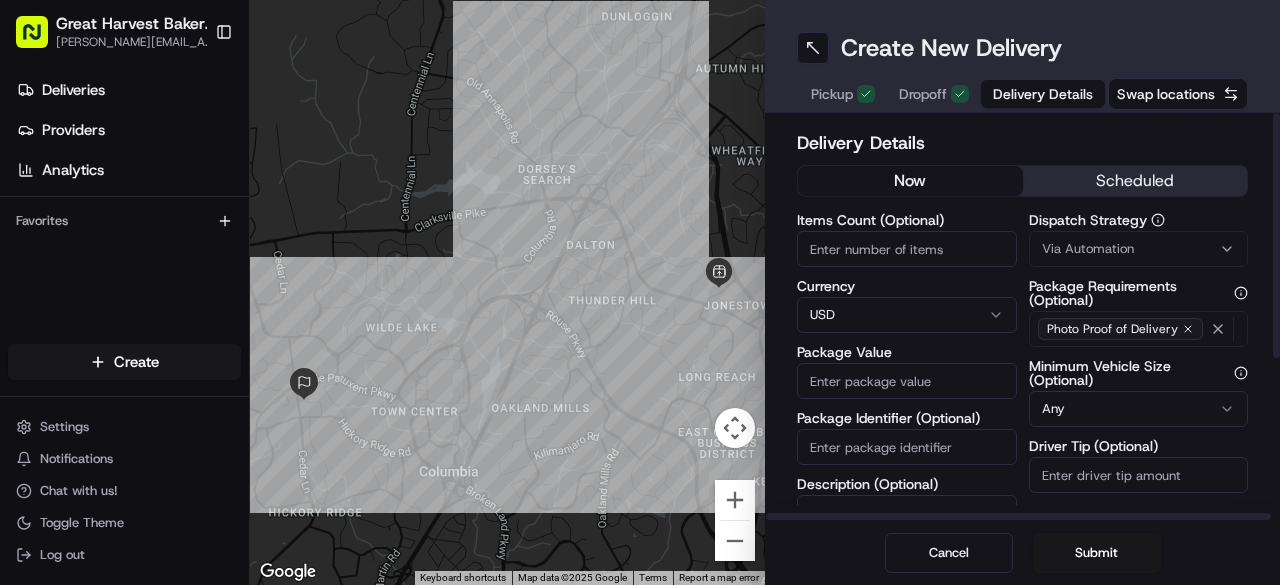 click on "scheduled" at bounding box center [1135, 181] 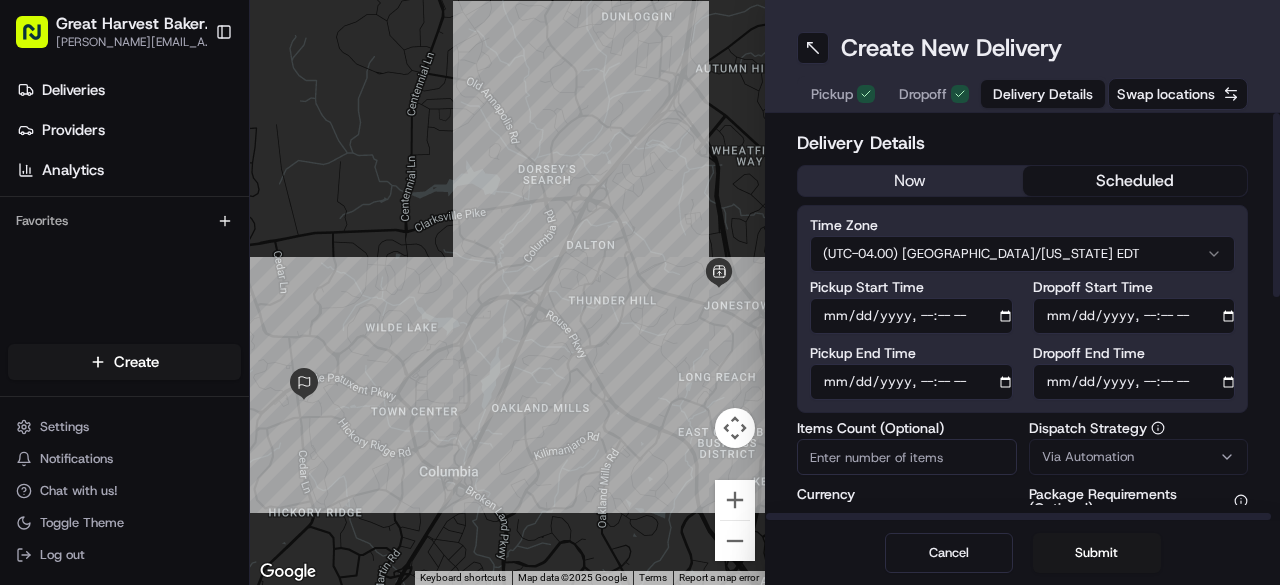 click on "Dropoff End Time" at bounding box center [1134, 382] 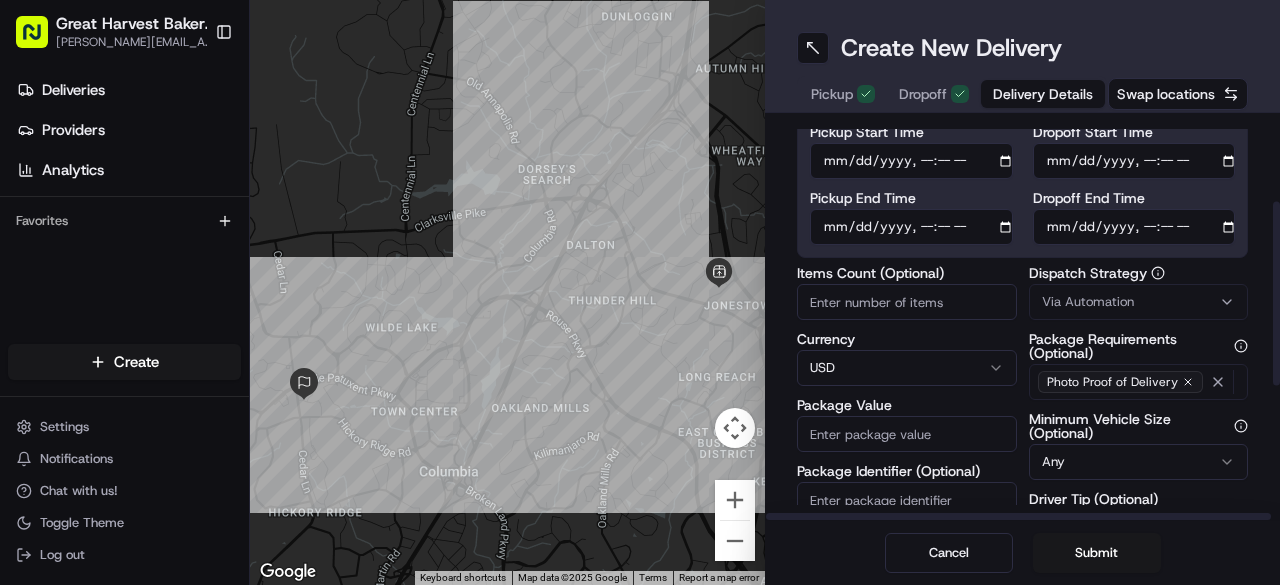 scroll, scrollTop: 200, scrollLeft: 0, axis: vertical 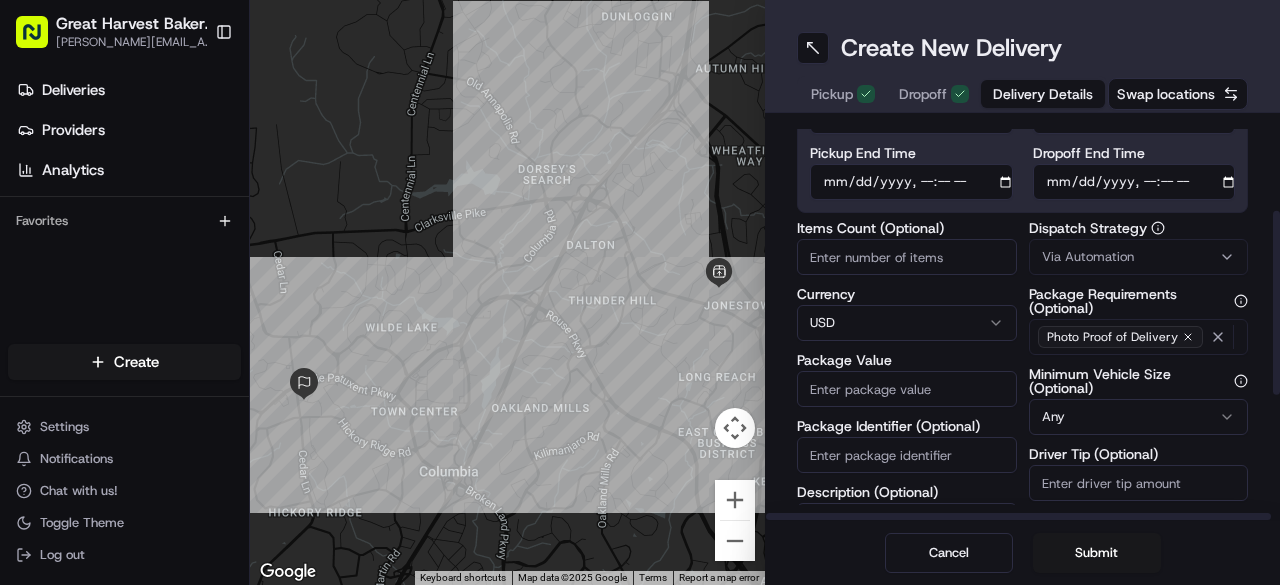 click on "Via Automation" at bounding box center (1139, 257) 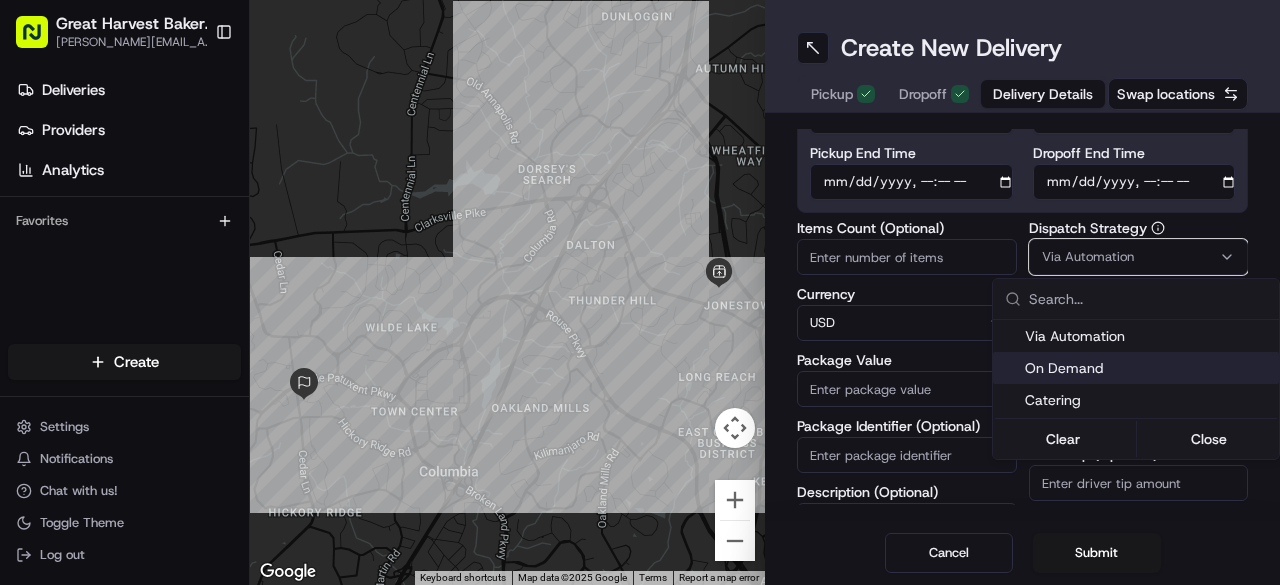 click on "On Demand" at bounding box center (1148, 368) 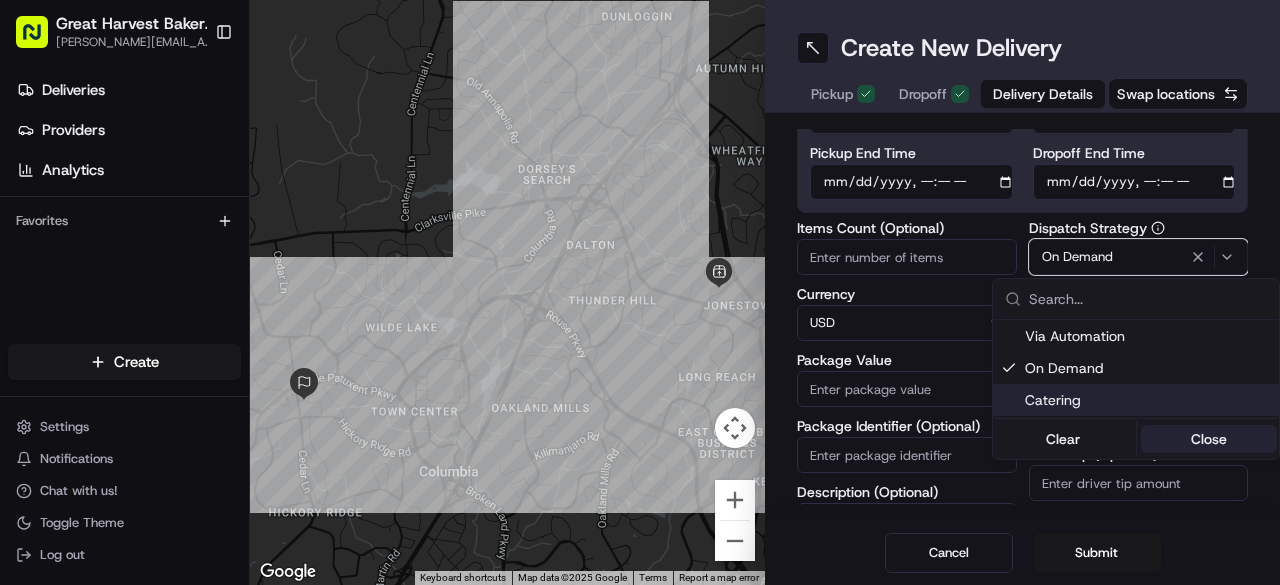 click on "Close" at bounding box center [1209, 439] 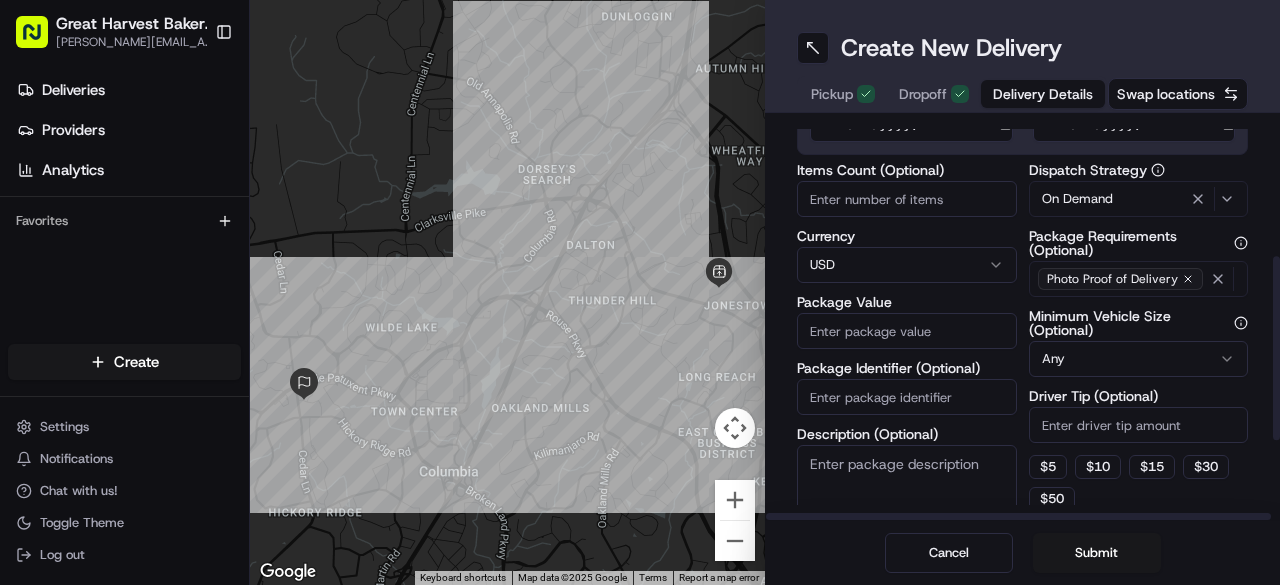 scroll, scrollTop: 300, scrollLeft: 0, axis: vertical 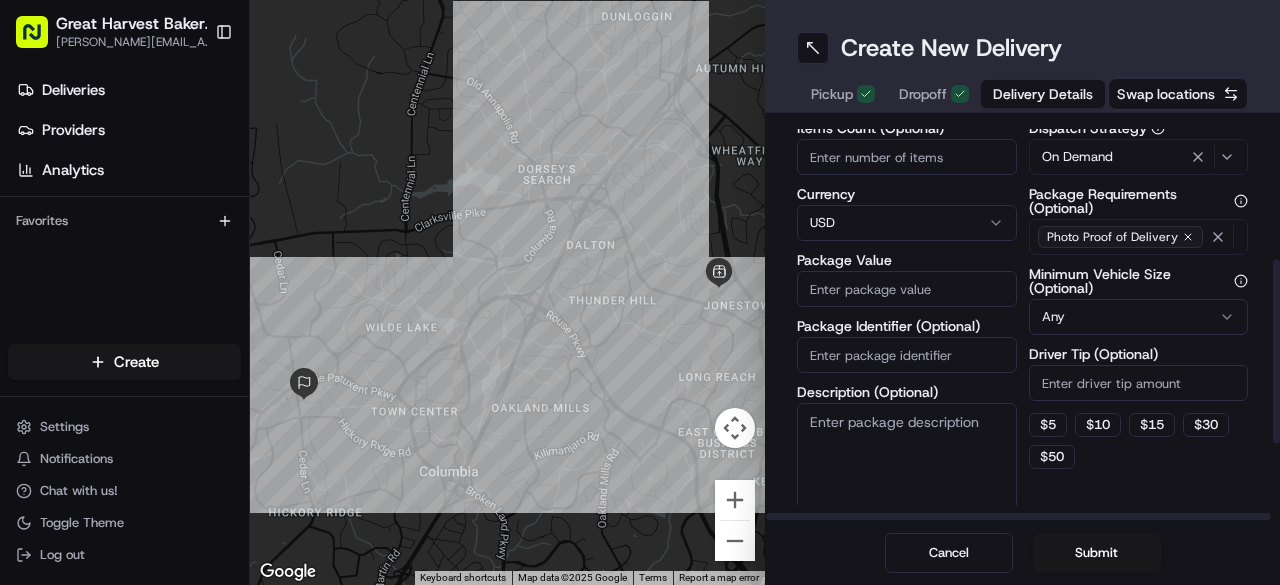 click on "Great Harvest Bakery - Columbia omar@gatsby.in Toggle Sidebar Deliveries Providers Analytics Favorites Main Menu Members & Organization Organization Users Roles Preferences Customization Tracking Orchestration Automations Dispatch Strategy Locations Pickup Locations Dropoff Locations Billing Billing Refund Requests Integrations Notification Triggers Webhooks API Keys Request Logs Create Settings Notifications Chat with us! Toggle Theme Log out ← Move left → Move right ↑ Move up ↓ Move down + Zoom in - Zoom out Home Jump left by 75% End Jump right by 75% Page Up Jump up by 75% Page Down Jump down by 75% Keyboard shortcuts Map Data Map data ©2025 Google Map data ©2025 Google 1 km  Click to toggle between metric and imperial units Terms Report a map error Create New Delivery Pickup Dropoff Delivery Details Swap locations Delivery Details now scheduled Time Zone (UTC-04.00) America/New York EDT Pickup Start Time Pickup End Time Dropoff Start Time Dropoff End Time Items Count (Optional)" at bounding box center (640, 292) 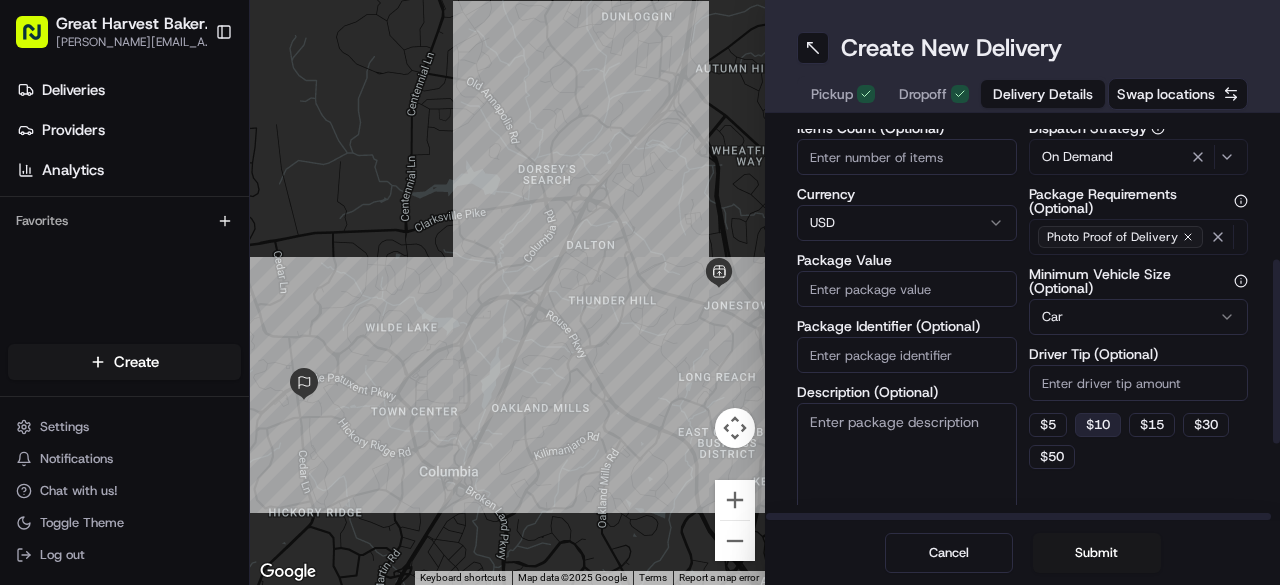 click on "$ 10" at bounding box center (1098, 425) 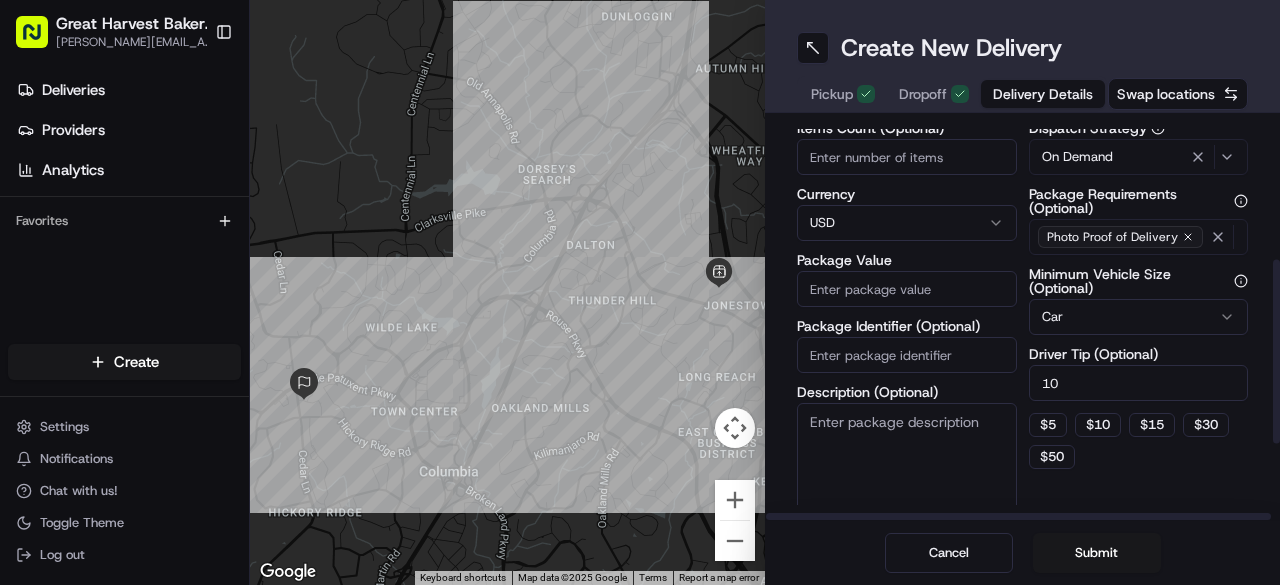 click on "Items Count (Optional) Currency USD Package Value Package Identifier (Optional) Description (Optional)" at bounding box center (907, 318) 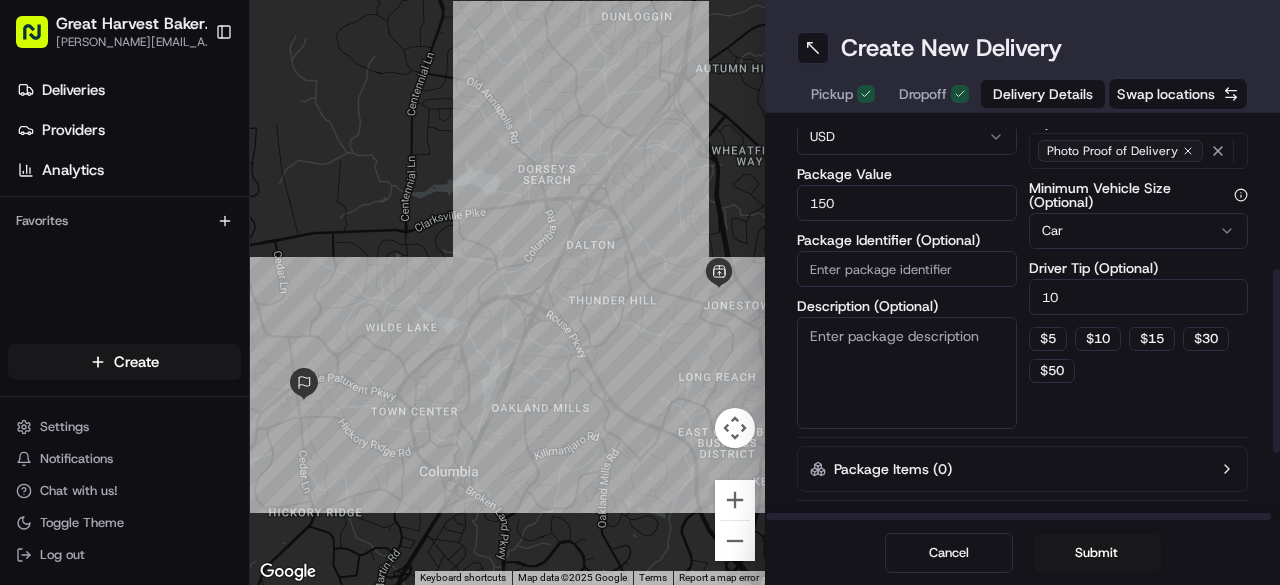 scroll, scrollTop: 460, scrollLeft: 0, axis: vertical 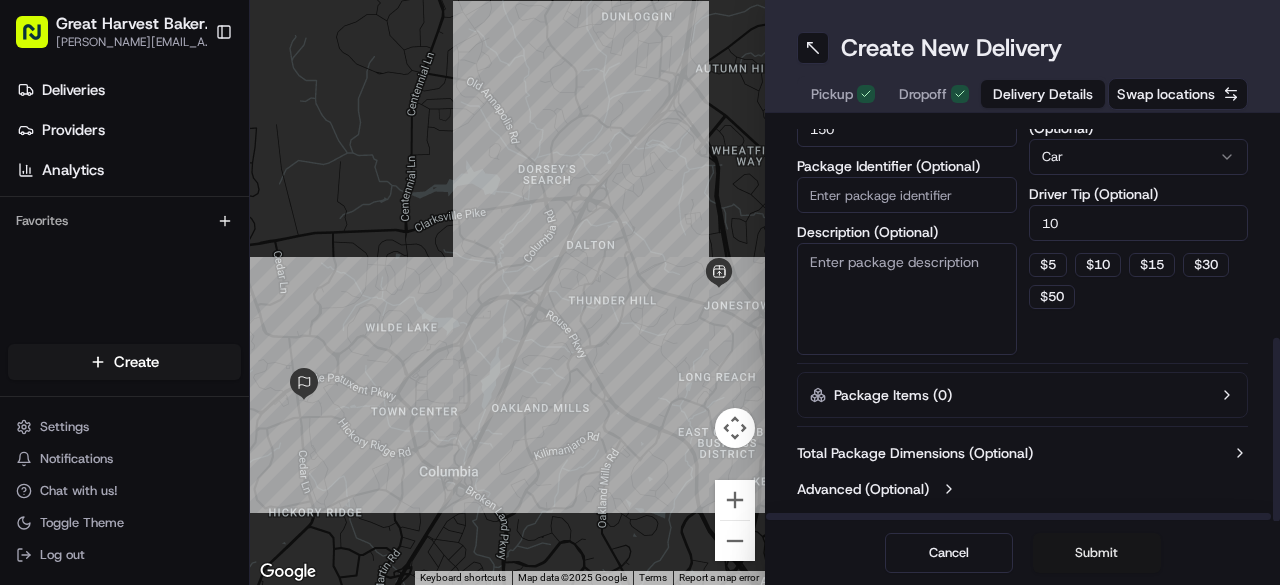 type on "150" 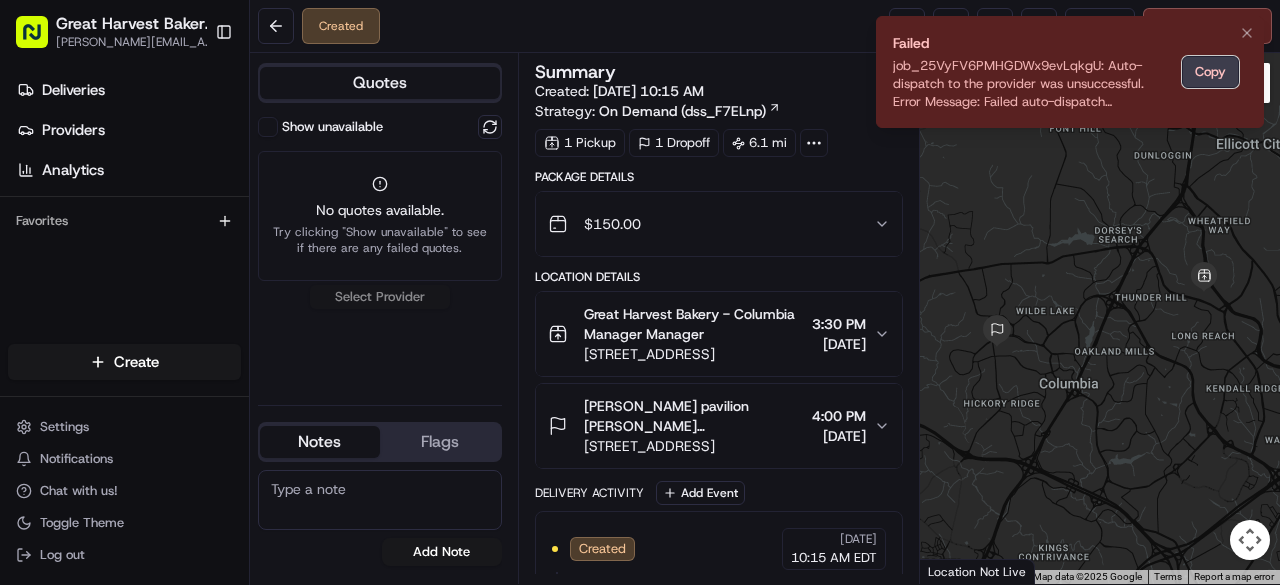 click on "Copy" at bounding box center [1210, 72] 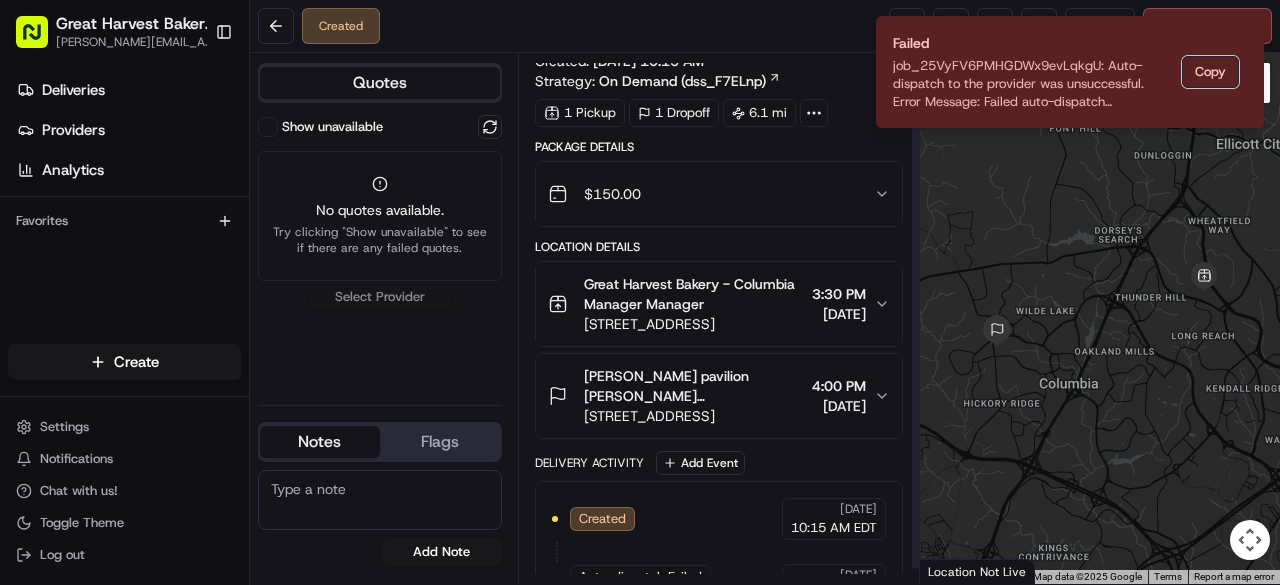 scroll, scrollTop: 54, scrollLeft: 0, axis: vertical 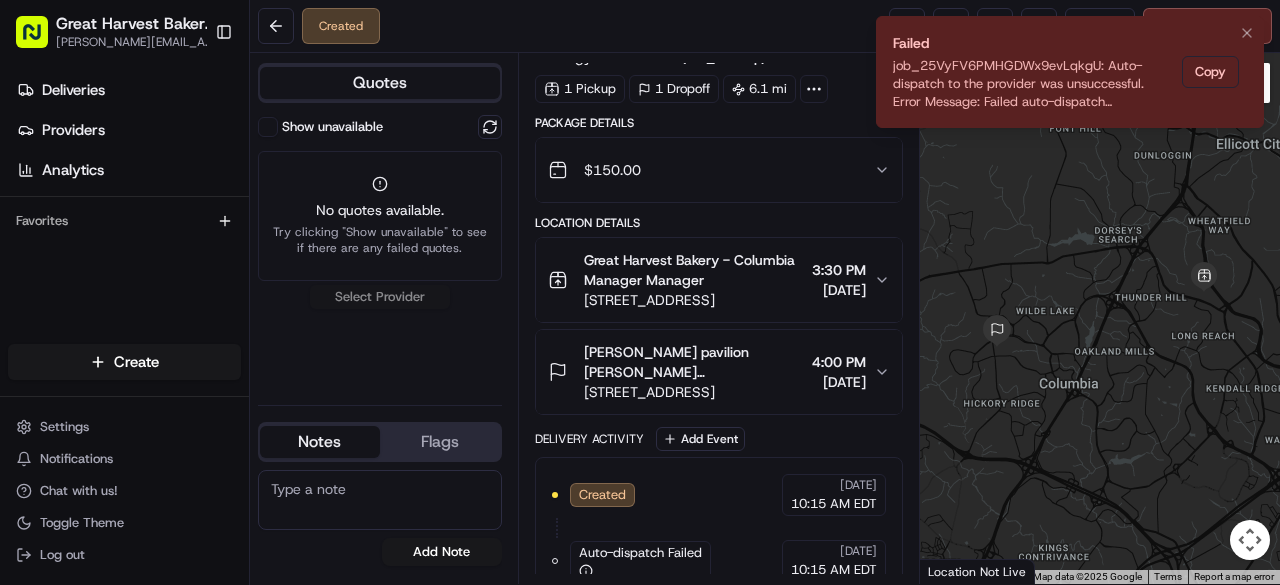 click on "job_25VyFV6PMHGDWx9evLqkgU: Auto-dispatch to the provider was unsuccessful. Error Message: Failed auto-dispatch (preferred_order): No provider satisfied requirements: No valid quotes found, error_code=NO_VALID_QUOTES, error_code=AUTODISPATCH_FAILURE" at bounding box center (1033, 84) 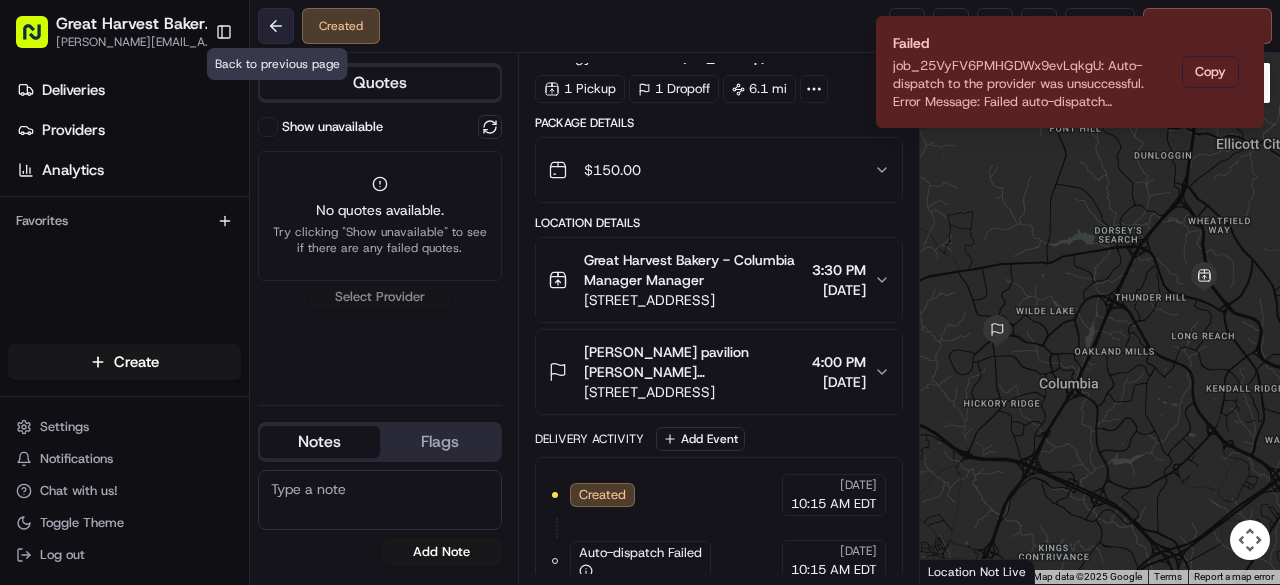 click at bounding box center (276, 26) 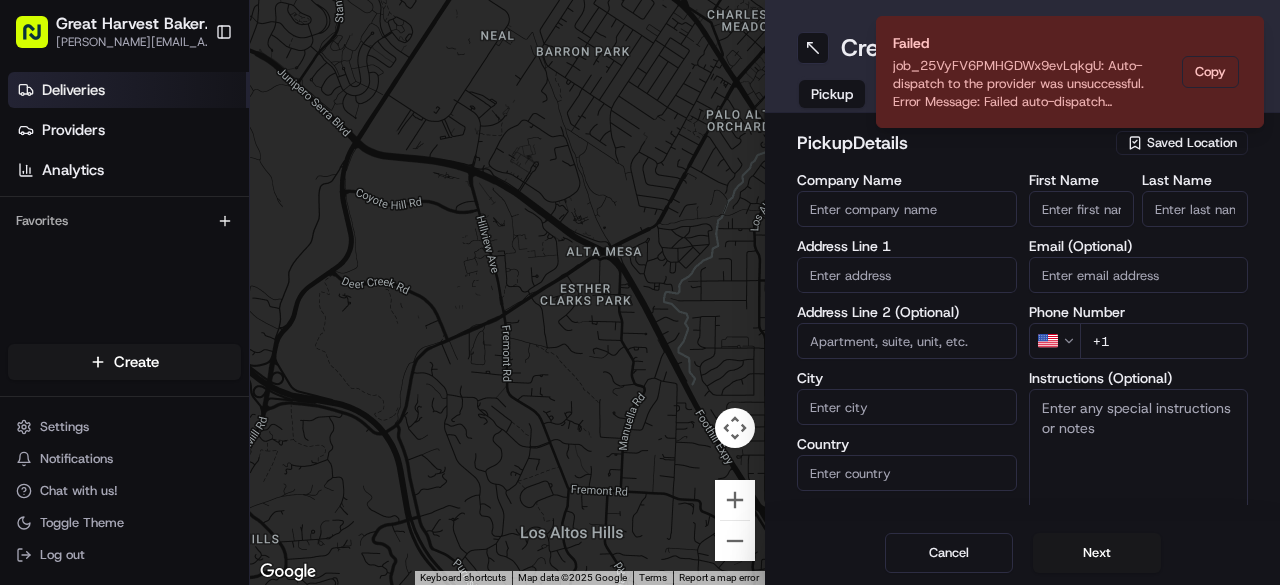 click on "Deliveries" at bounding box center (73, 90) 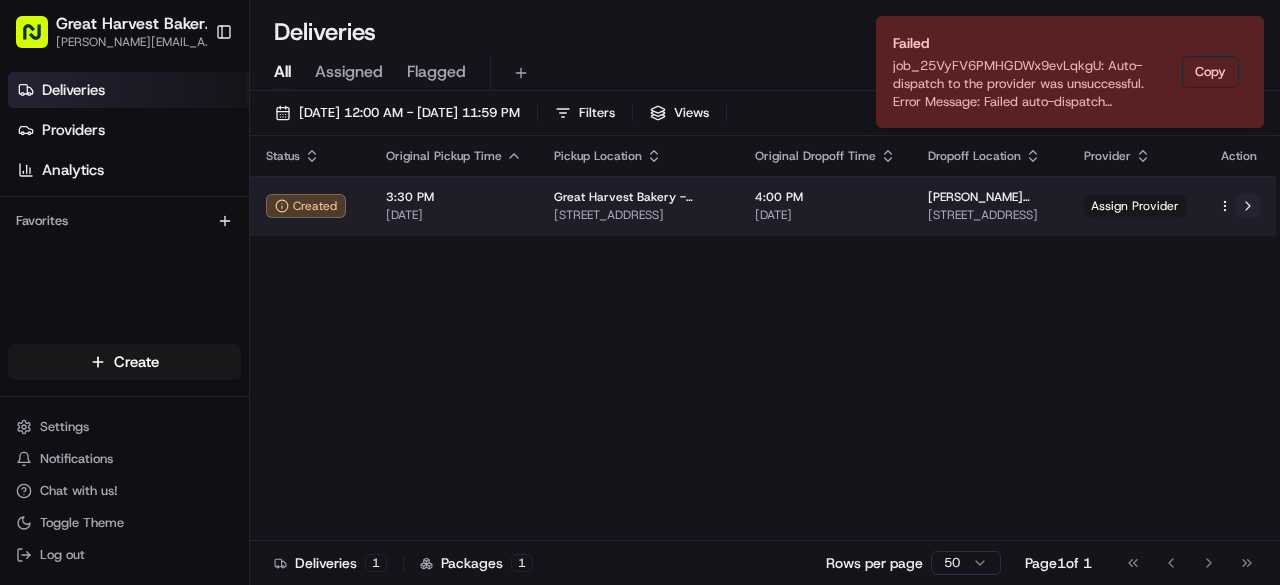 click at bounding box center [1248, 206] 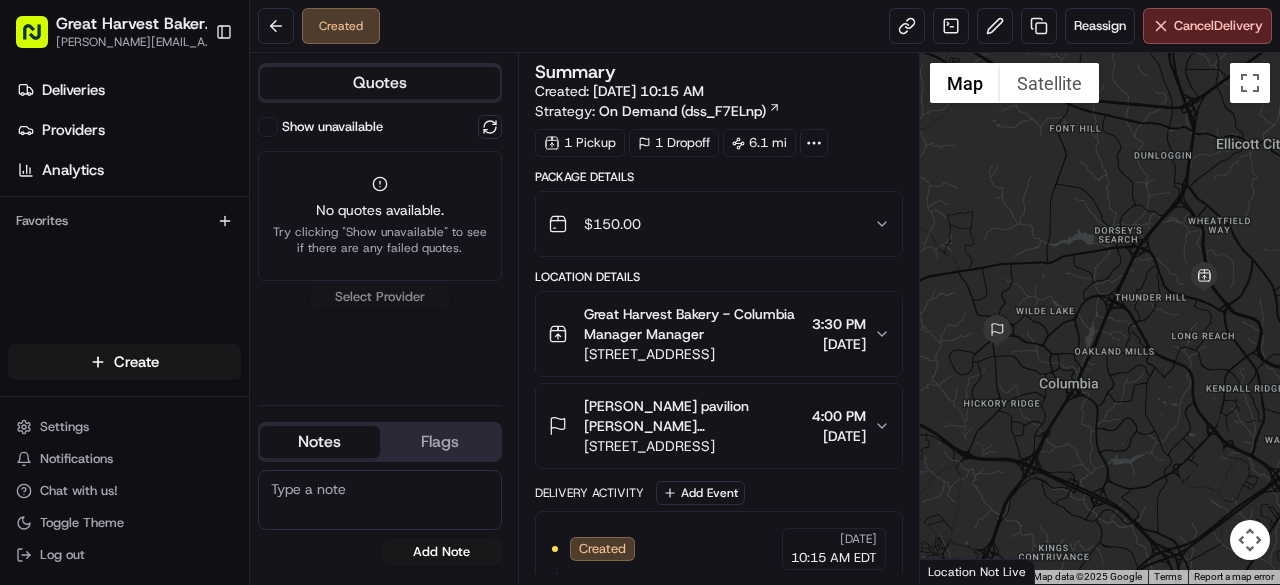 scroll, scrollTop: 0, scrollLeft: 0, axis: both 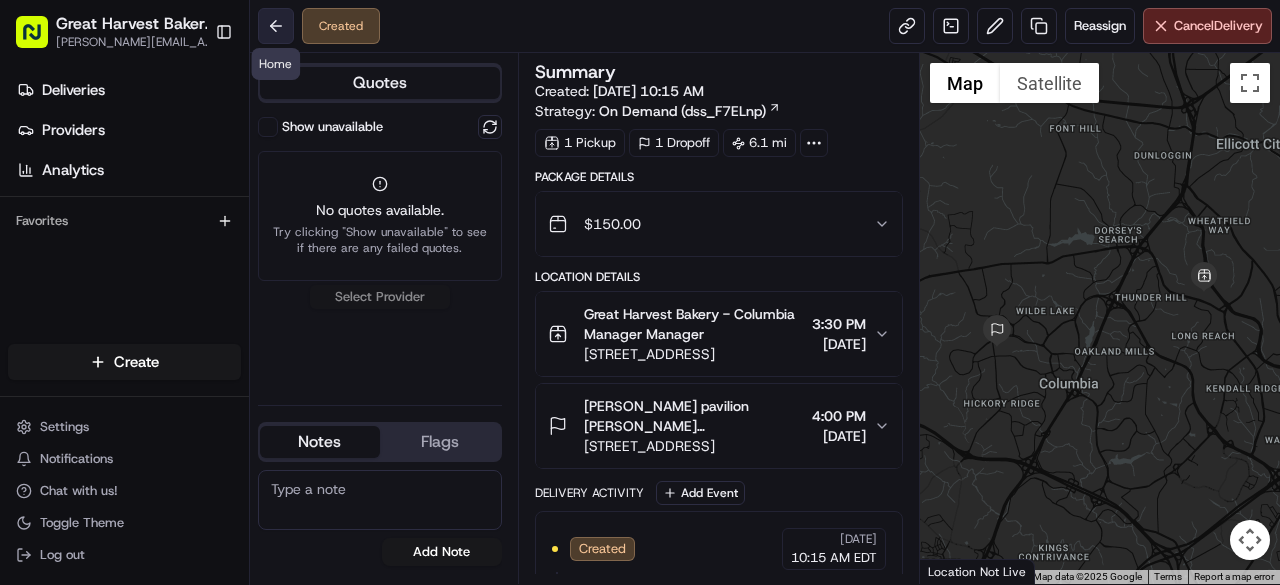 click at bounding box center (276, 26) 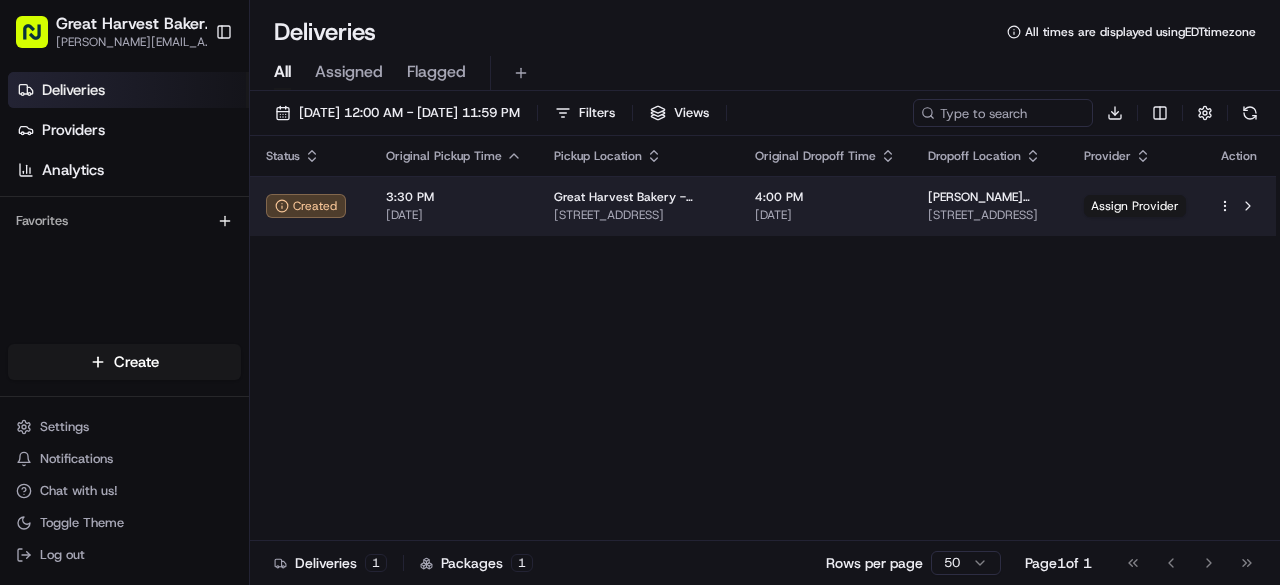 click on "Great Harvest Bakery - Columbia omar@gatsby.in Toggle Sidebar Deliveries Providers Analytics Favorites Main Menu Members & Organization Organization Users Roles Preferences Customization Tracking Orchestration Automations Dispatch Strategy Locations Pickup Locations Dropoff Locations Billing Billing Refund Requests Integrations Notification Triggers Webhooks API Keys Request Logs Create Settings Notifications Chat with us! Toggle Theme Log out Deliveries All times are displayed using  EDT  timezone All Assigned Flagged 07/17/2025 12:00 AM - 07/17/2025 11:59 PM Filters Views Download Status Original Pickup Time Pickup Location Original Dropoff Time Dropoff Location Provider Action Created 3:30 PM 07/17/2025 Great Harvest Bakery - Columbia 8835 Centre Park Dr, # 104, Columbia, MD 21045, US 4:00 PM 07/17/2025 Berman pavilion 5755 Cedar Ln, Columbia, MD 21044, USA Assign Provider Deliveries 1 Packages 1 Rows per page 50 Page  1  of   1 Go to first page Go to previous page Go to next page" at bounding box center (640, 292) 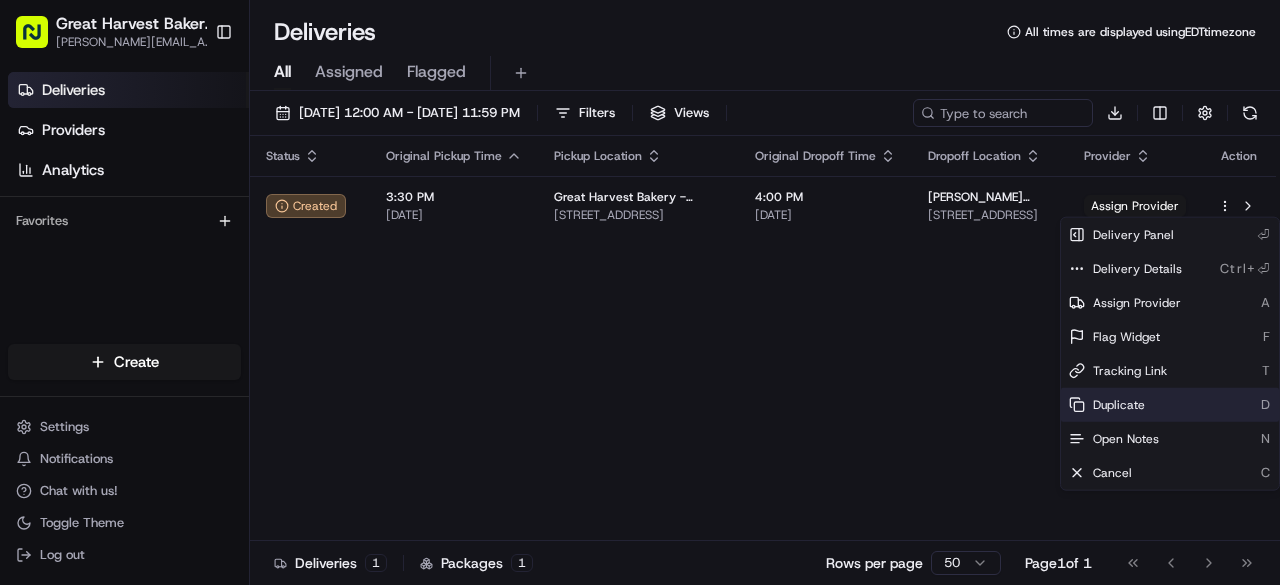 click on "Duplicate" at bounding box center (1119, 405) 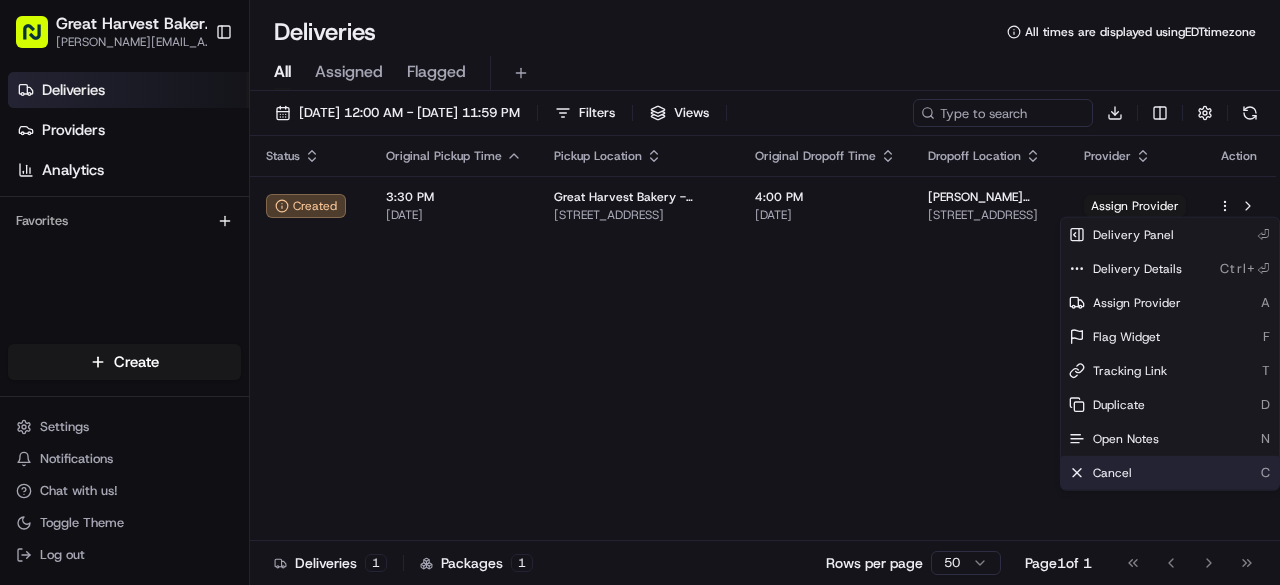 click on "Cancel" at bounding box center [1112, 473] 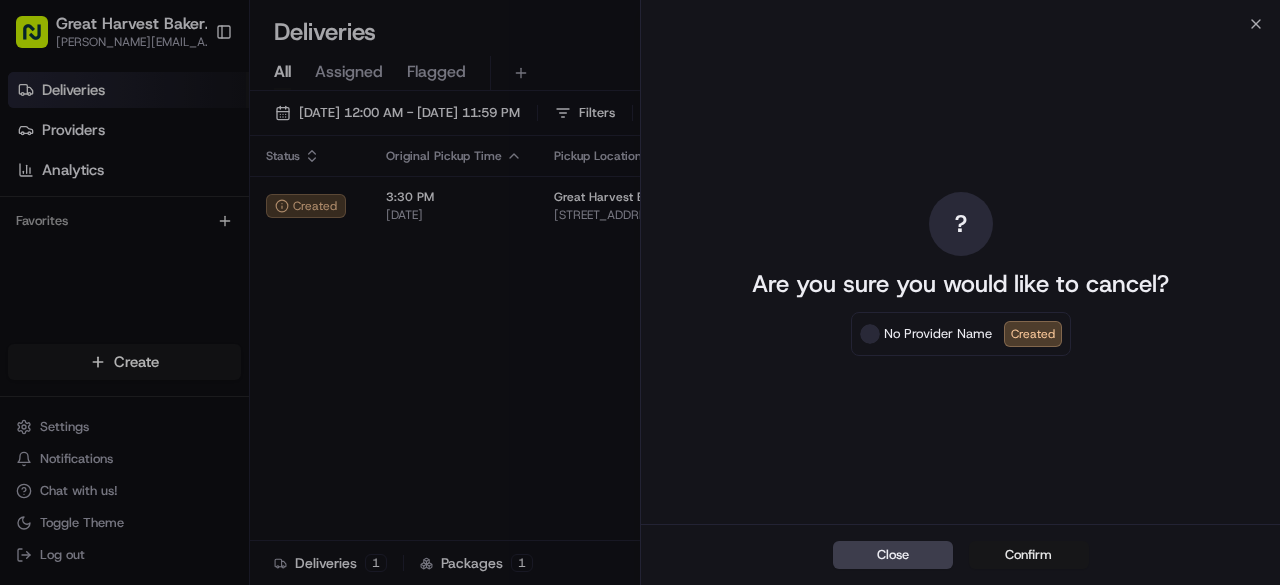 click on "Confirm" at bounding box center [1029, 555] 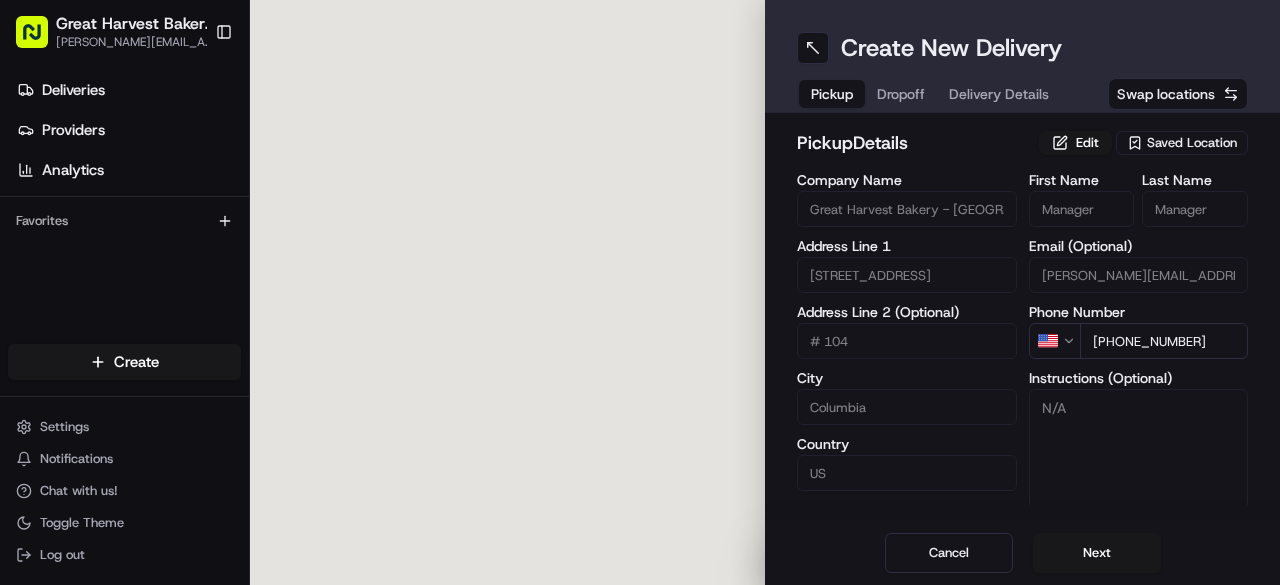 scroll, scrollTop: 0, scrollLeft: 0, axis: both 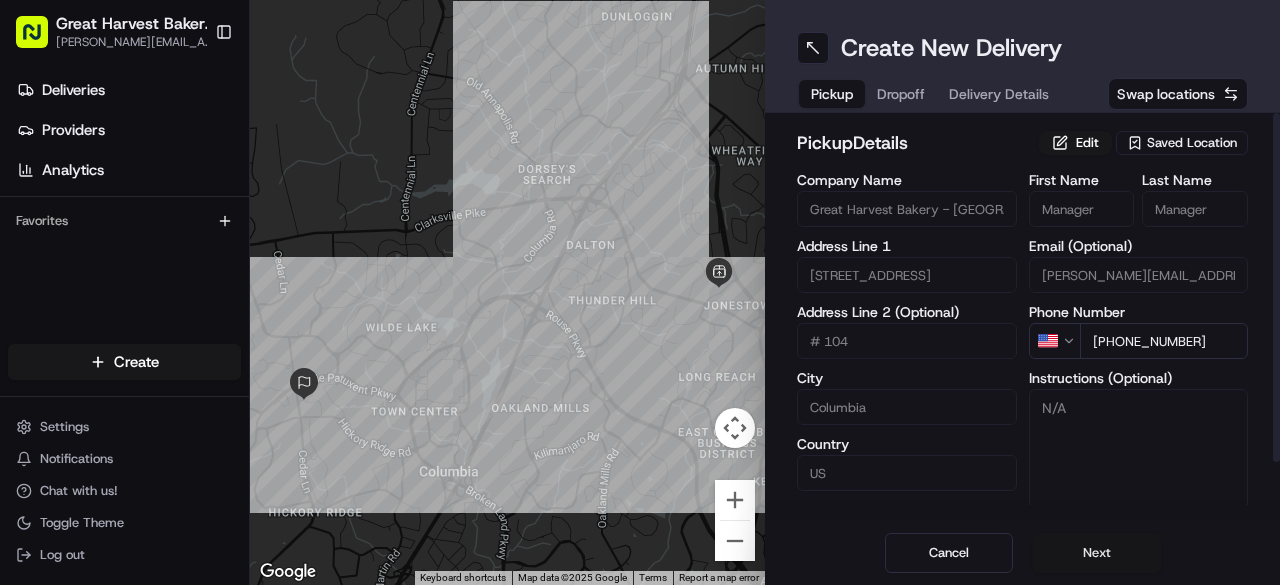 click on "Next" at bounding box center [1097, 553] 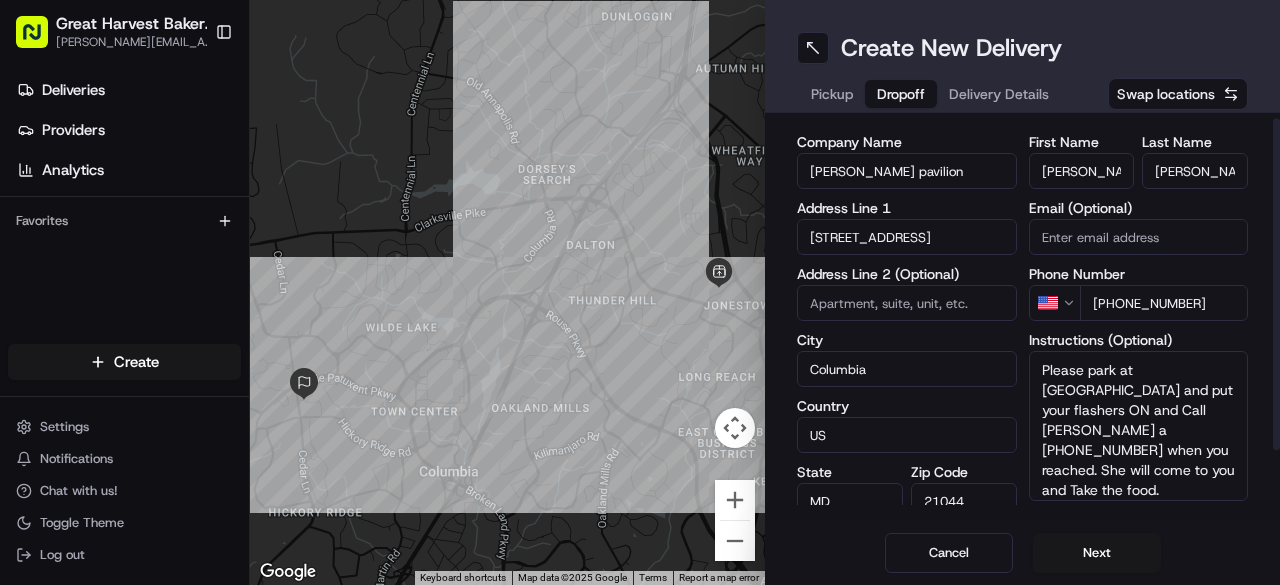scroll, scrollTop: 87, scrollLeft: 0, axis: vertical 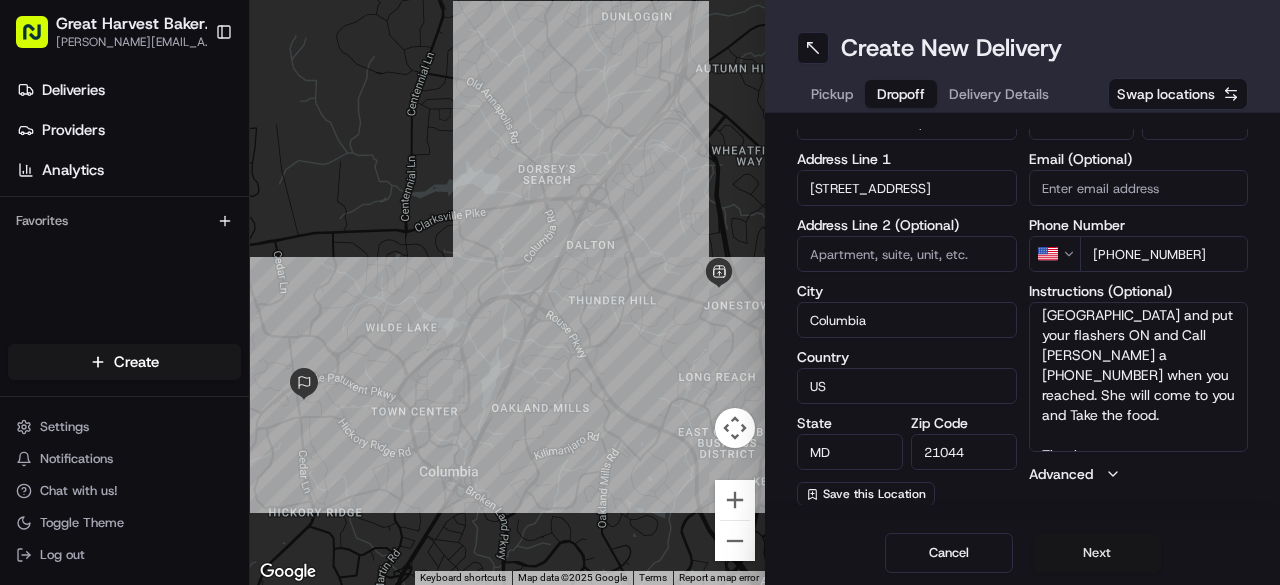 click on "Next" at bounding box center [1097, 553] 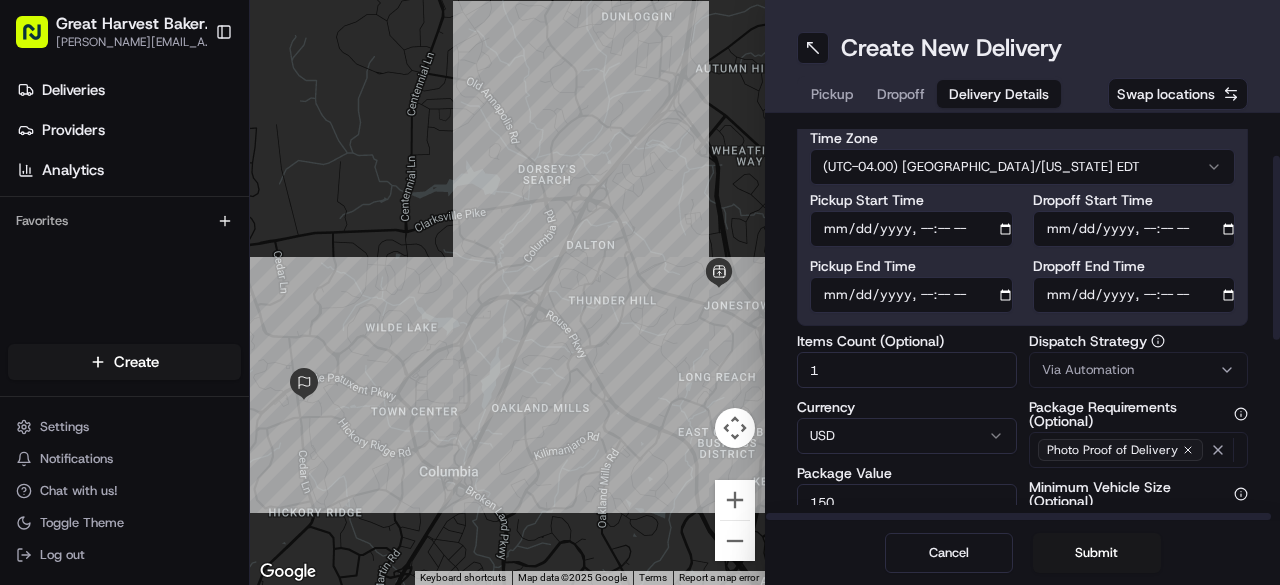 click on "Pickup Start Time" at bounding box center (911, 229) 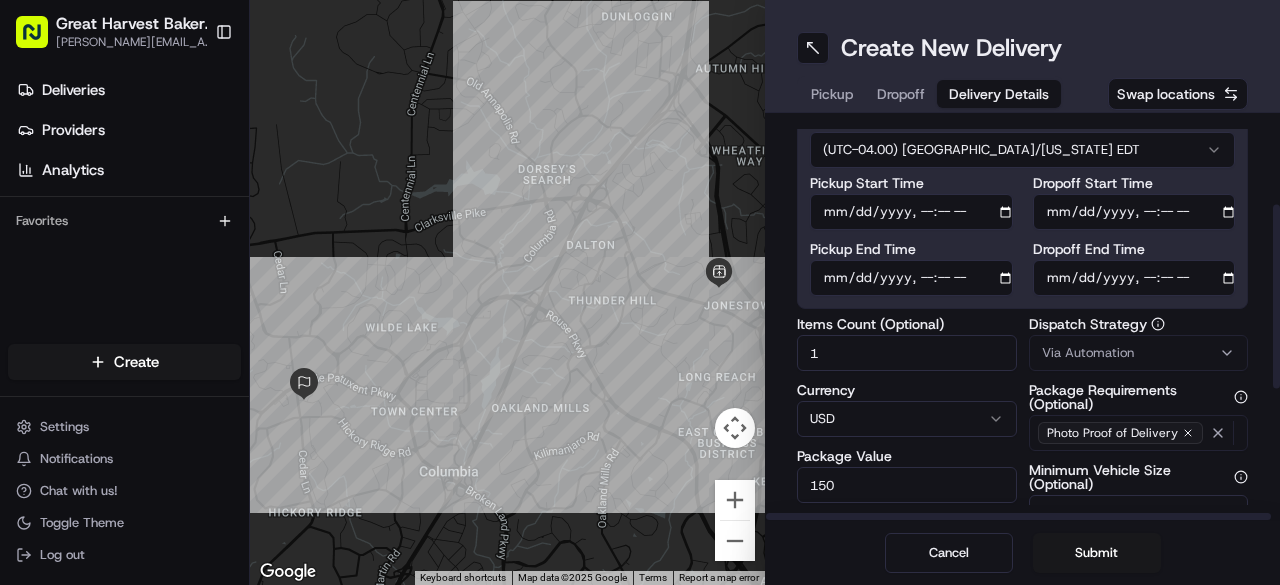 scroll, scrollTop: 0, scrollLeft: 0, axis: both 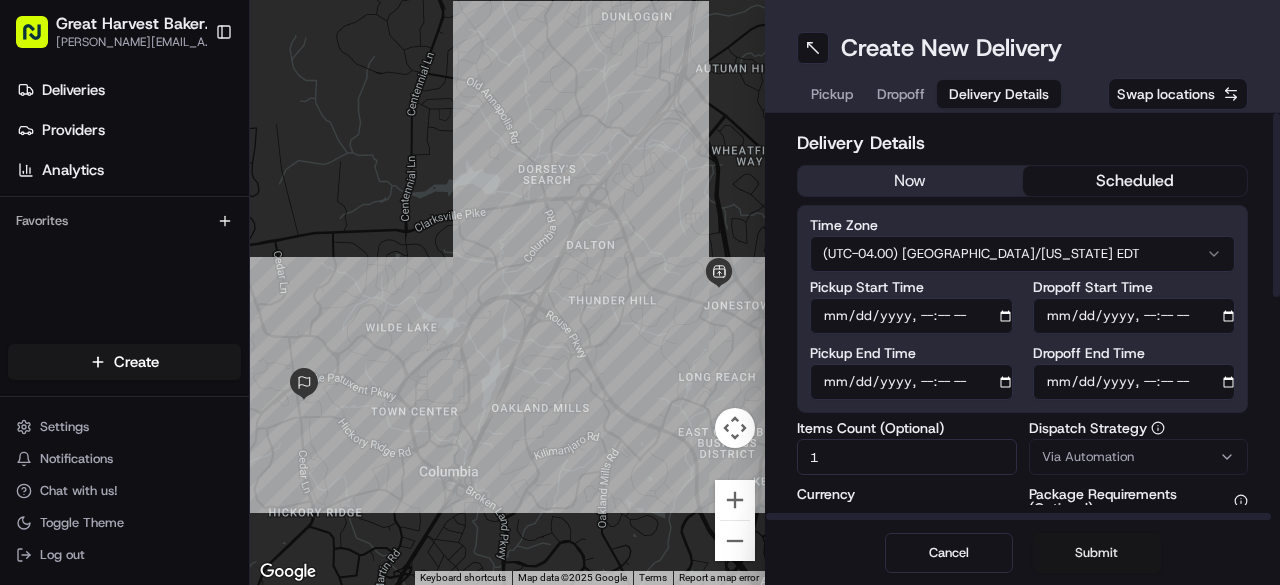 click on "Submit" at bounding box center (1097, 553) 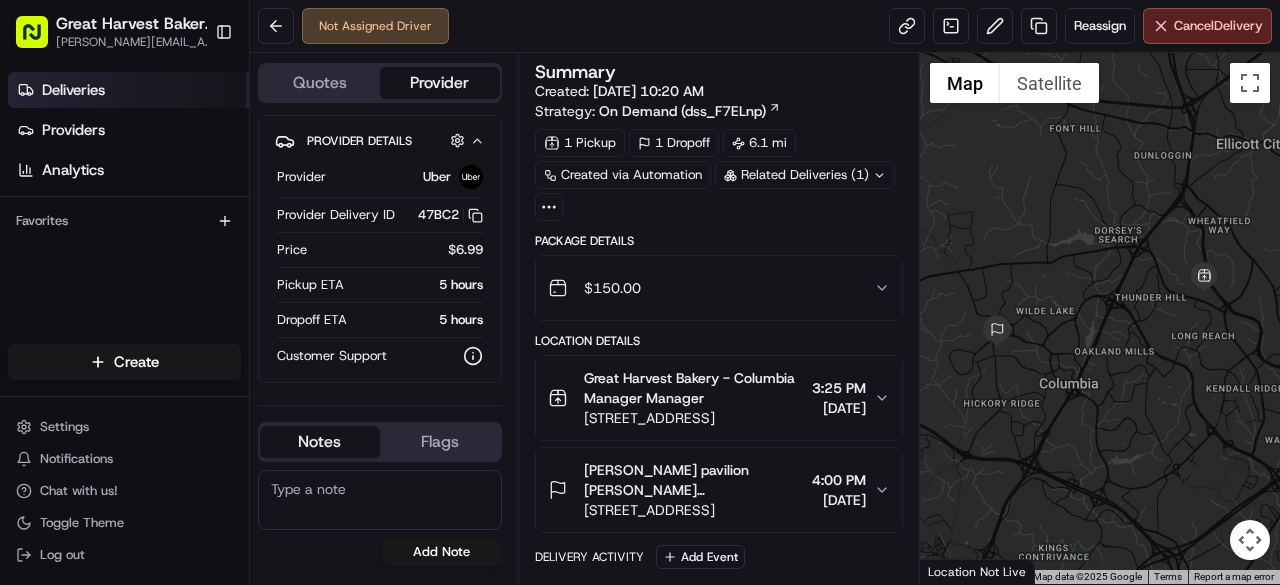 click on "Deliveries" at bounding box center [128, 90] 